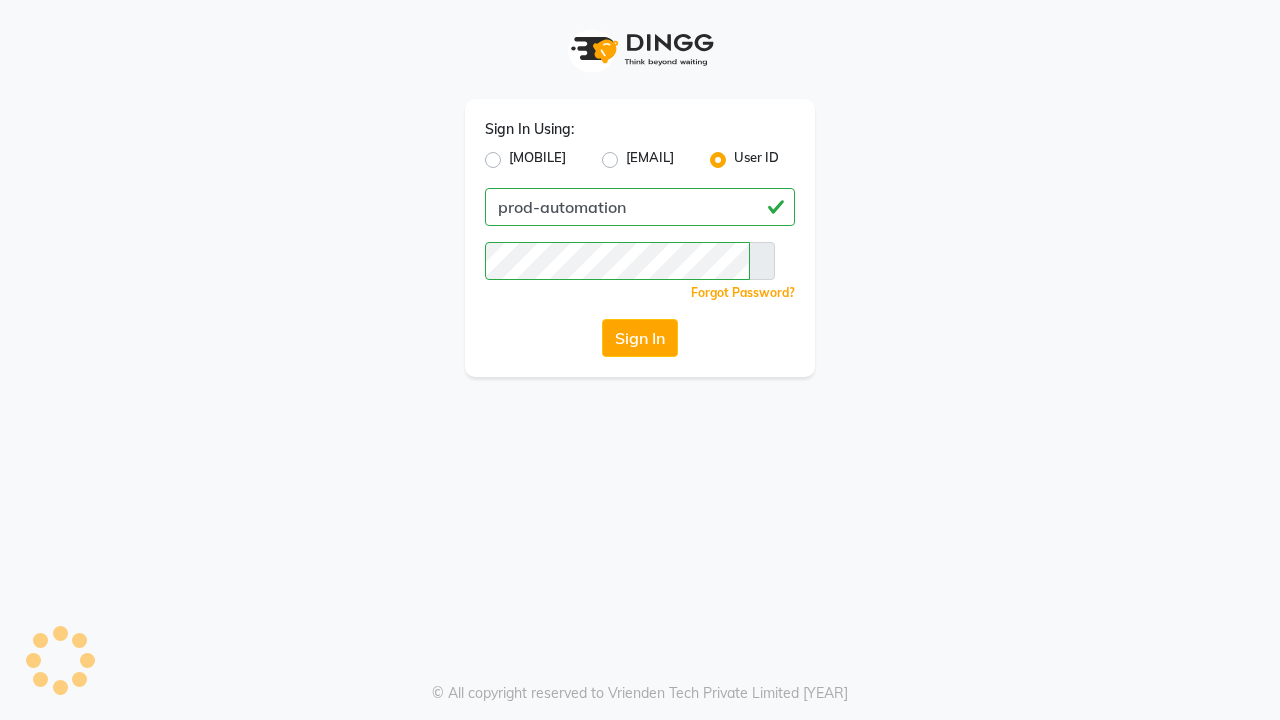 scroll, scrollTop: 0, scrollLeft: 0, axis: both 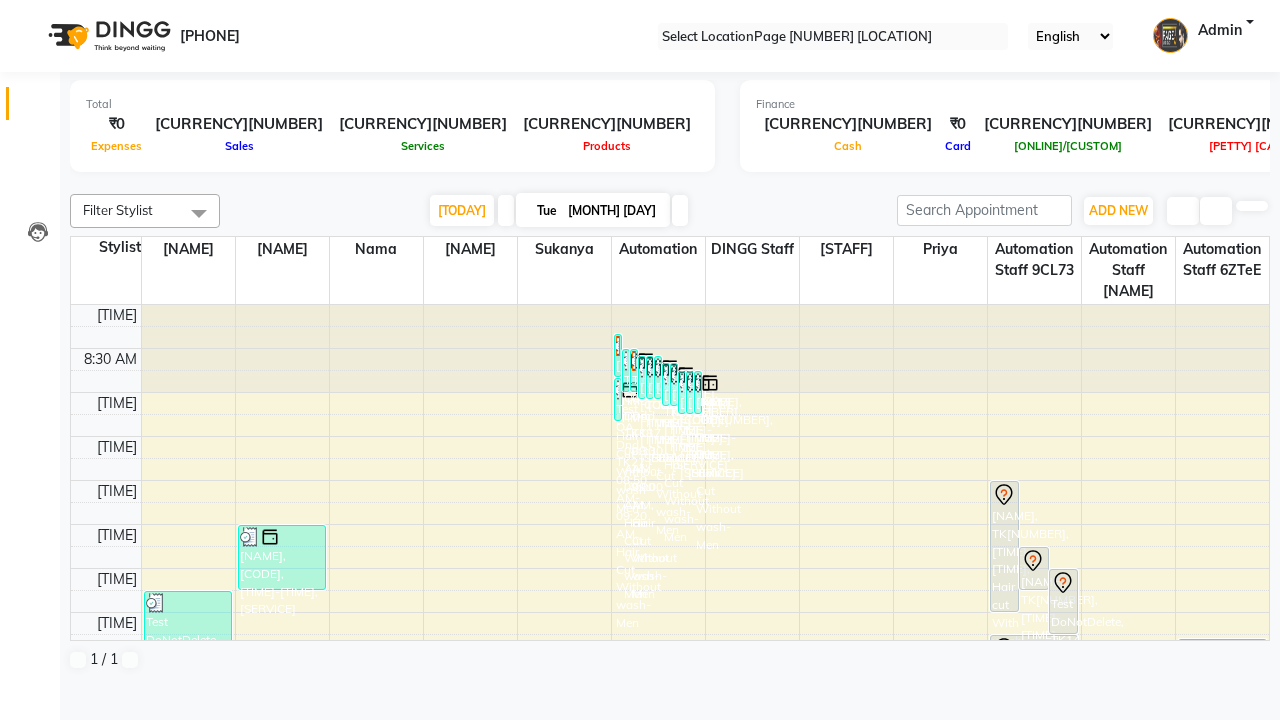 click at bounding box center [31, 8] 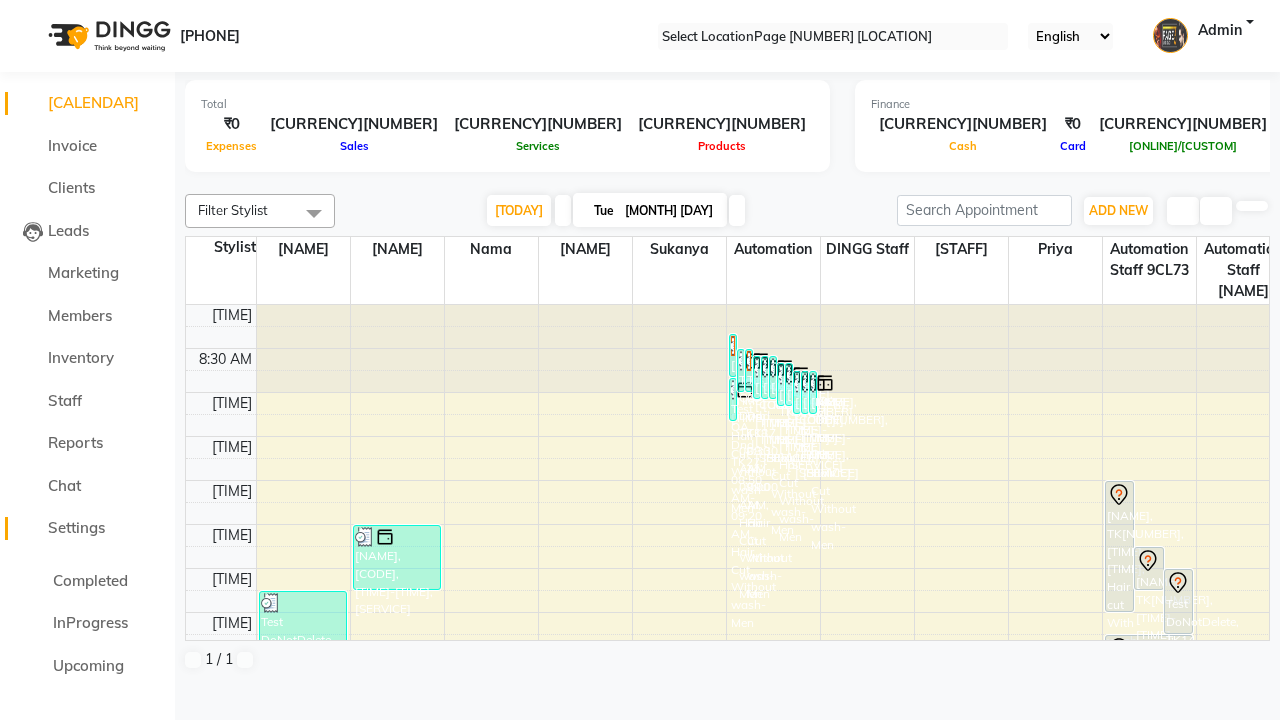 click on "Settings" at bounding box center [76, 527] 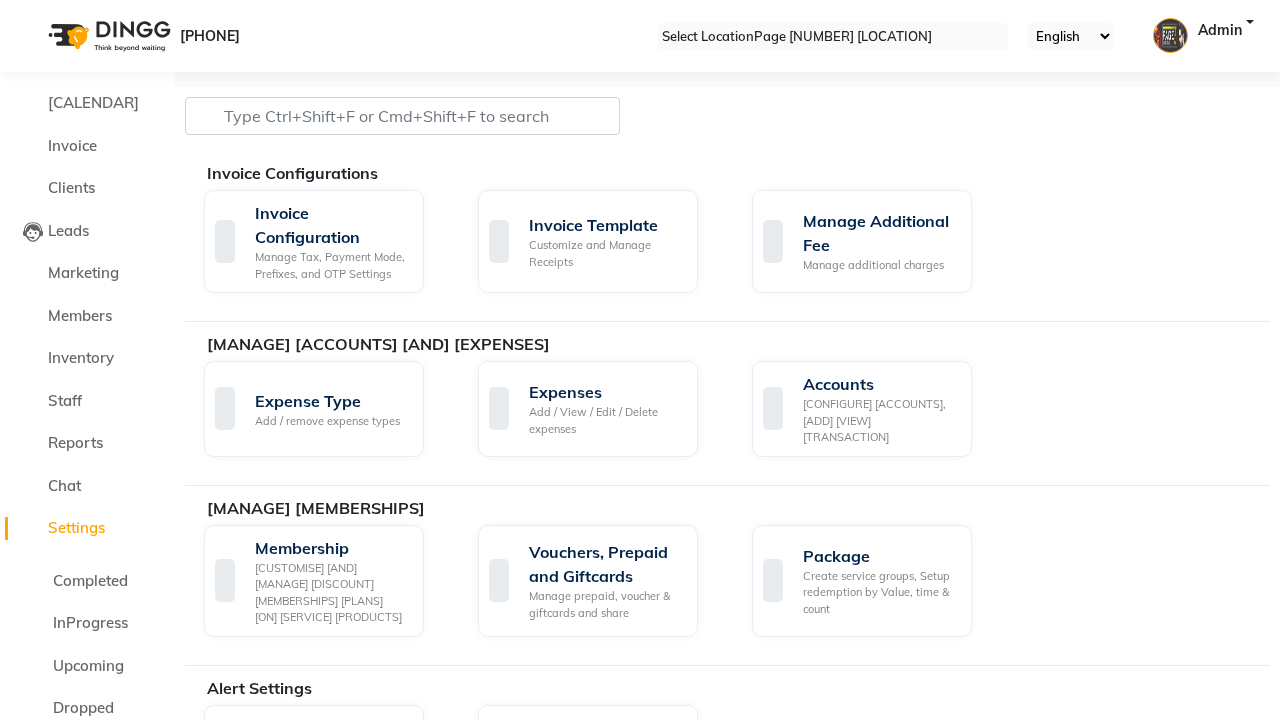 click on "Services" at bounding box center (605, 908) 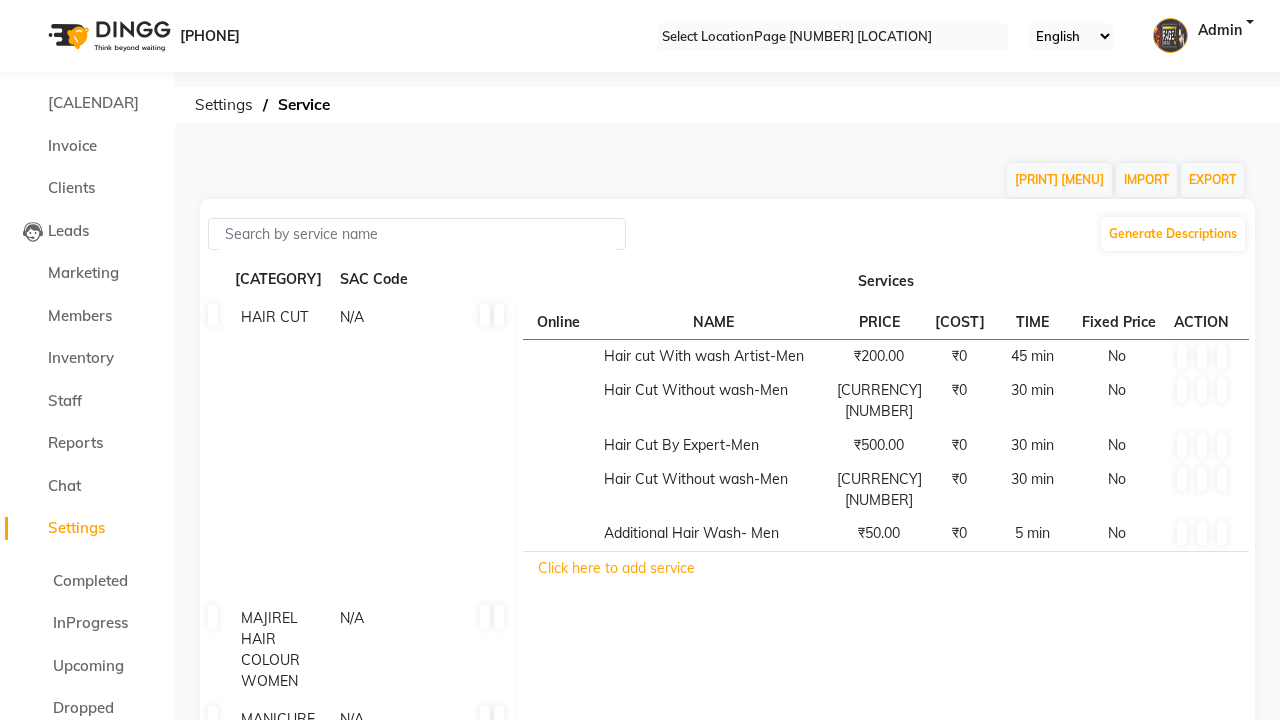 click at bounding box center (31, 8) 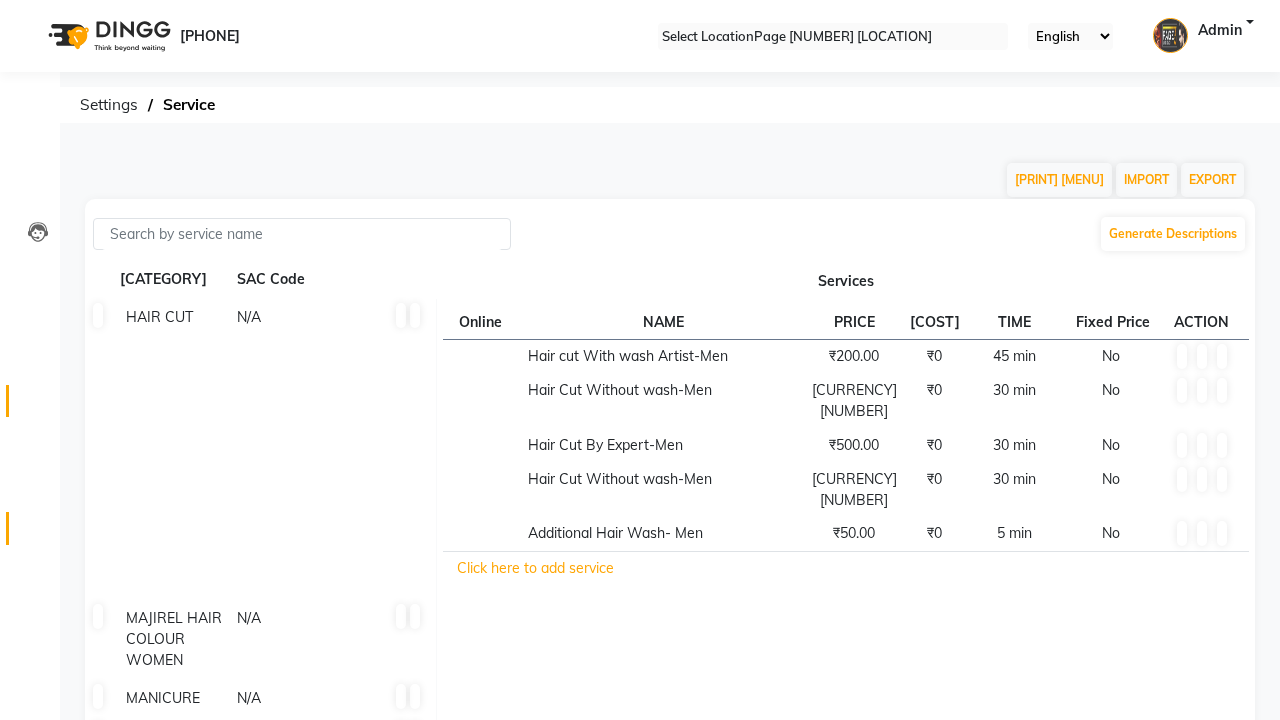 click at bounding box center [37, 406] 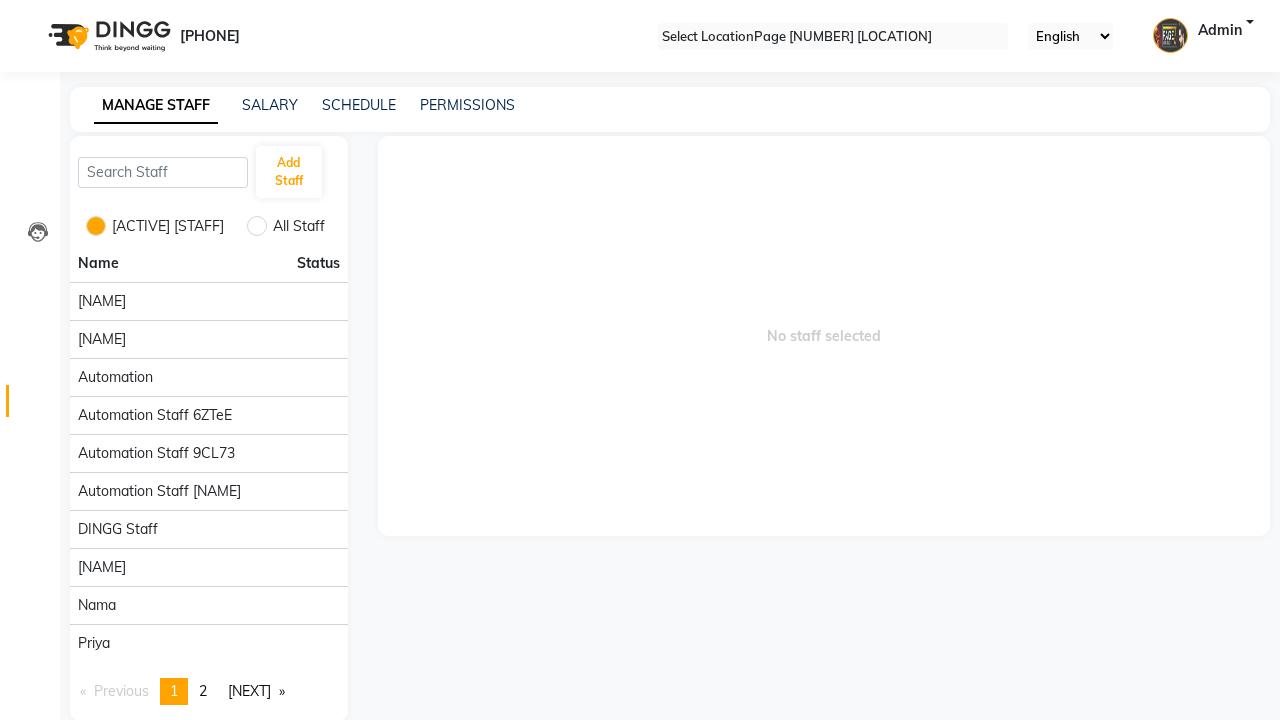 click at bounding box center [31, 8] 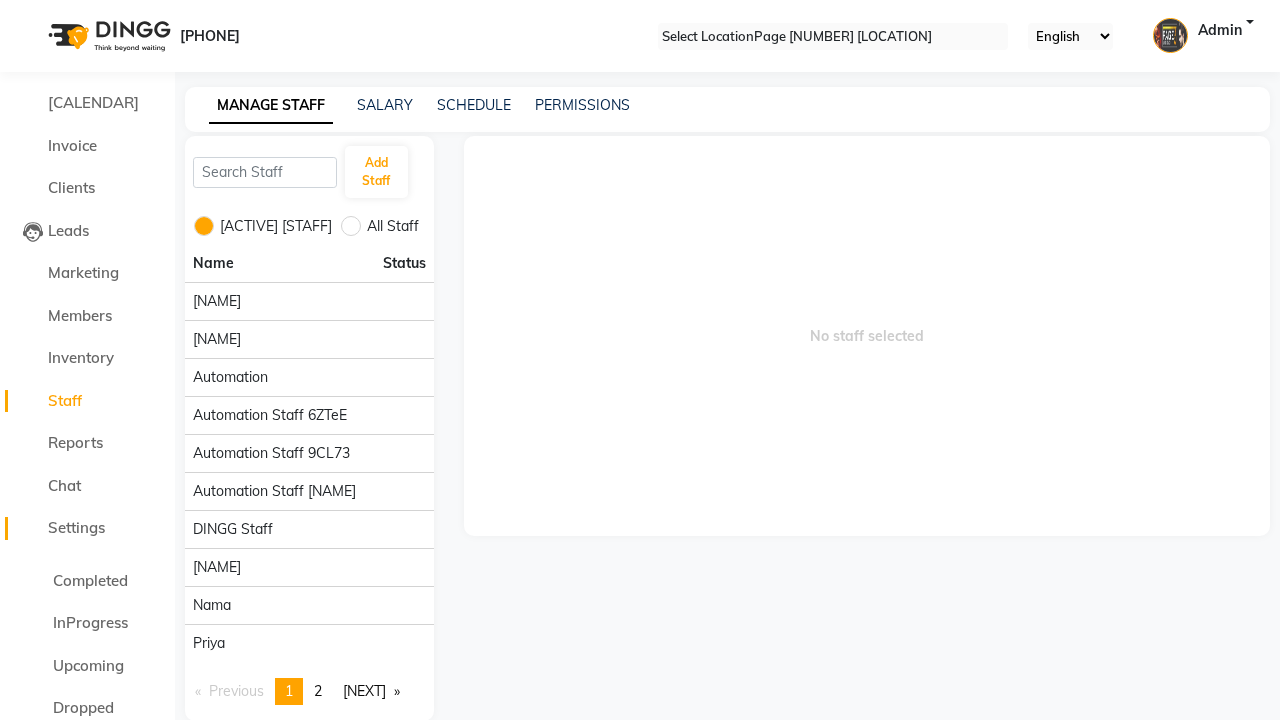 click on "Settings" at bounding box center [76, 527] 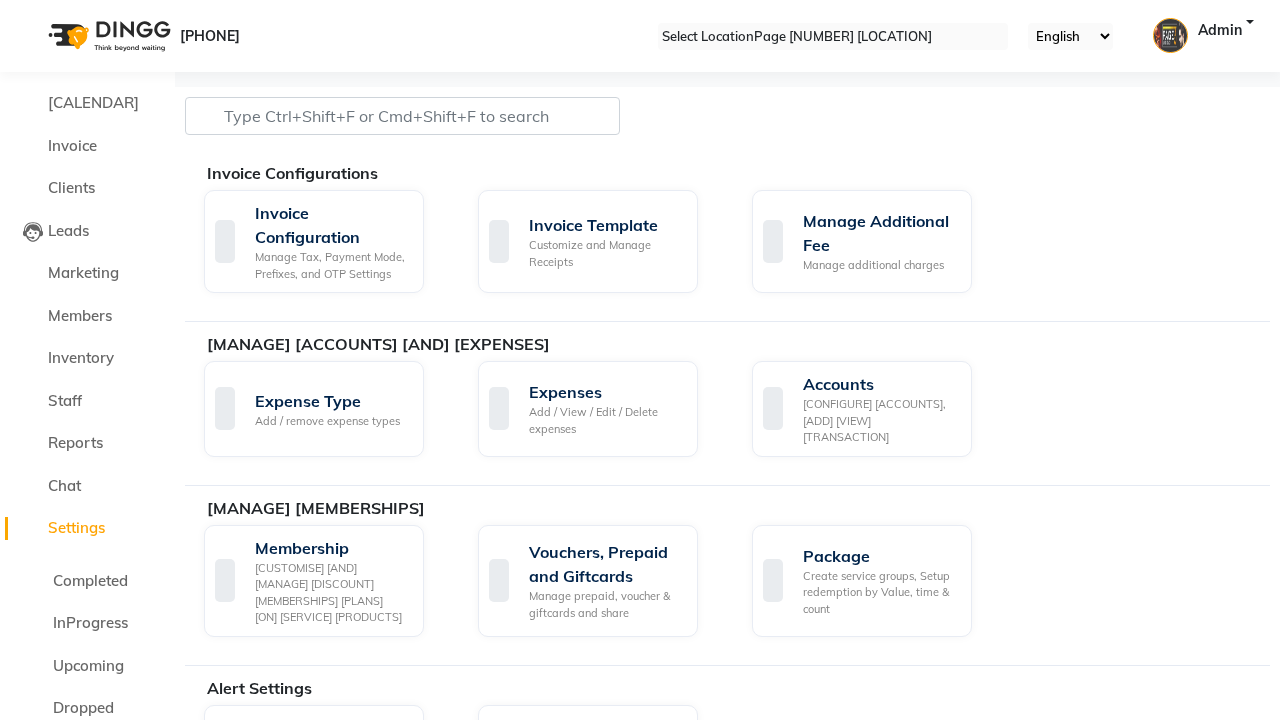 click on "[DATA] [IMPORT]" at bounding box center (605, 1796) 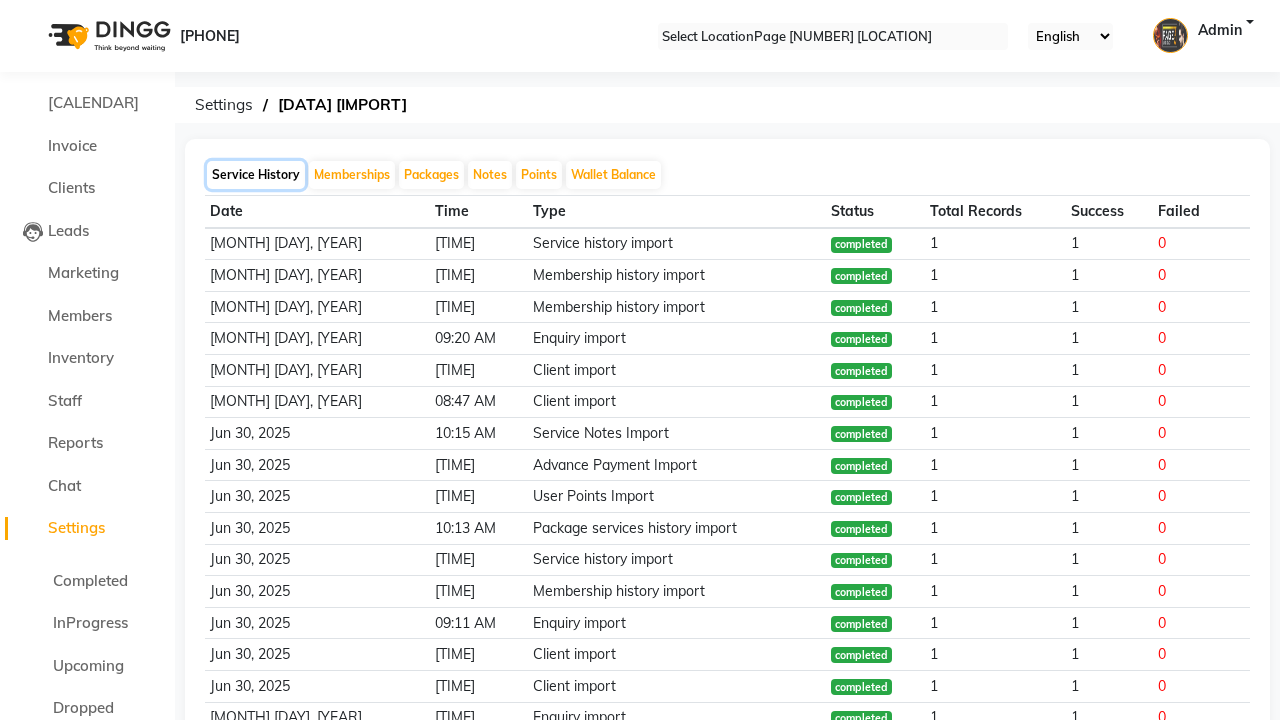 click on "Service History" at bounding box center [256, 175] 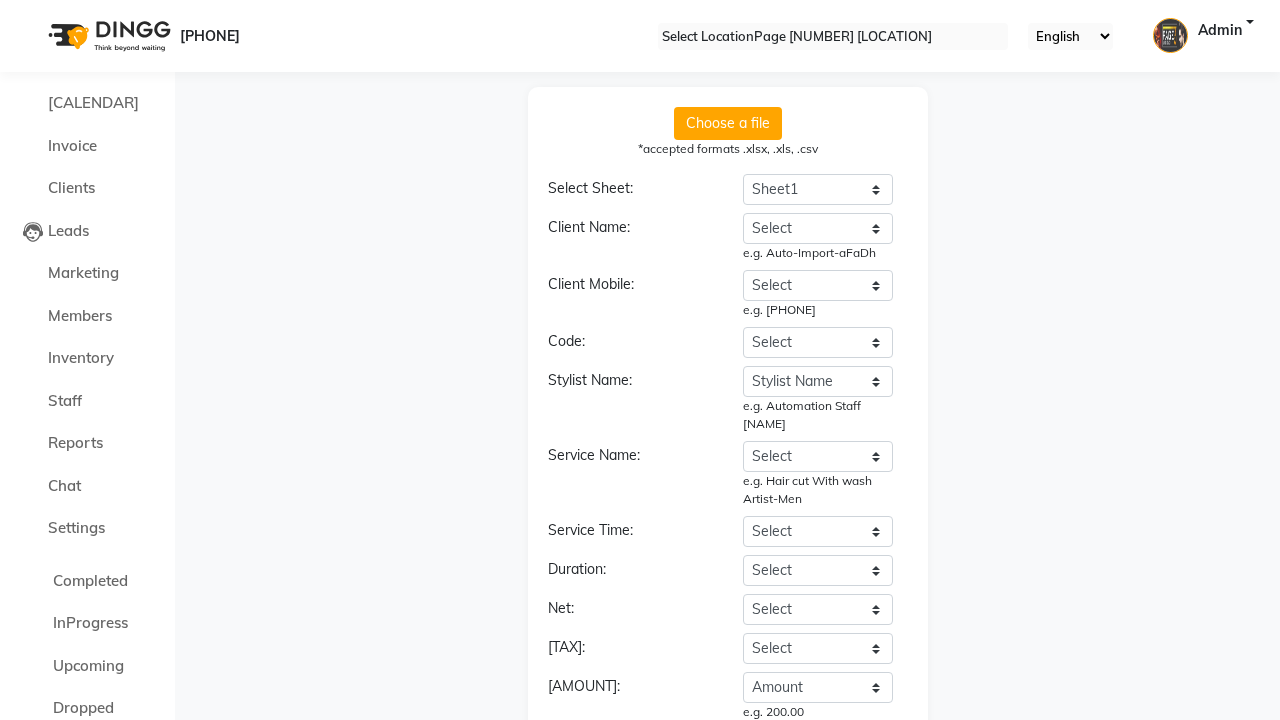 click on "Continue" at bounding box center (728, 922) 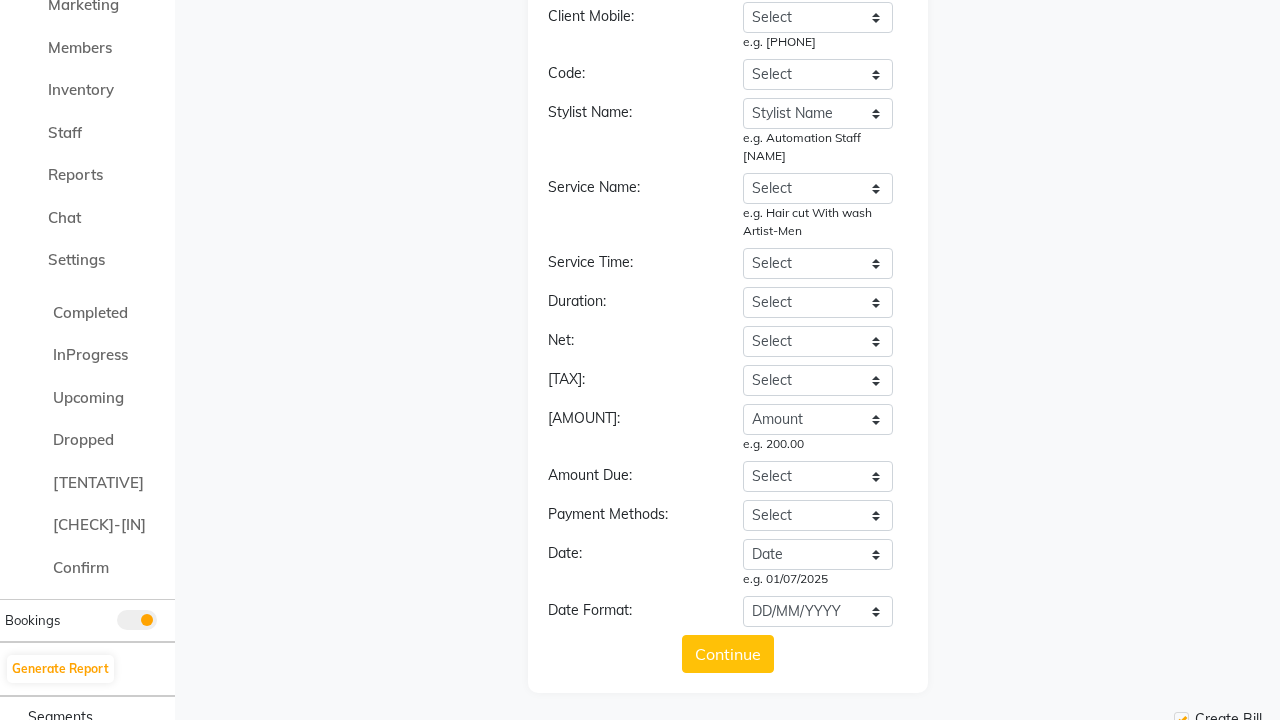 click on "Upload" at bounding box center (727, 946) 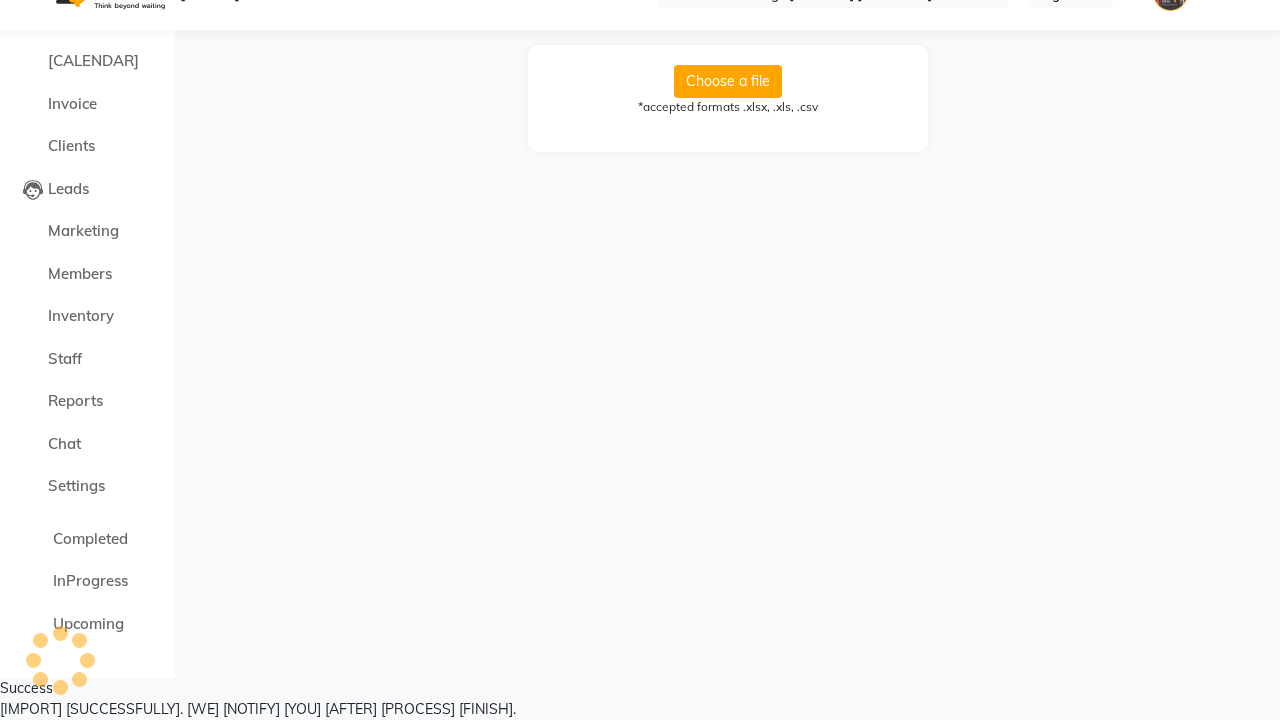 scroll, scrollTop: 0, scrollLeft: 0, axis: both 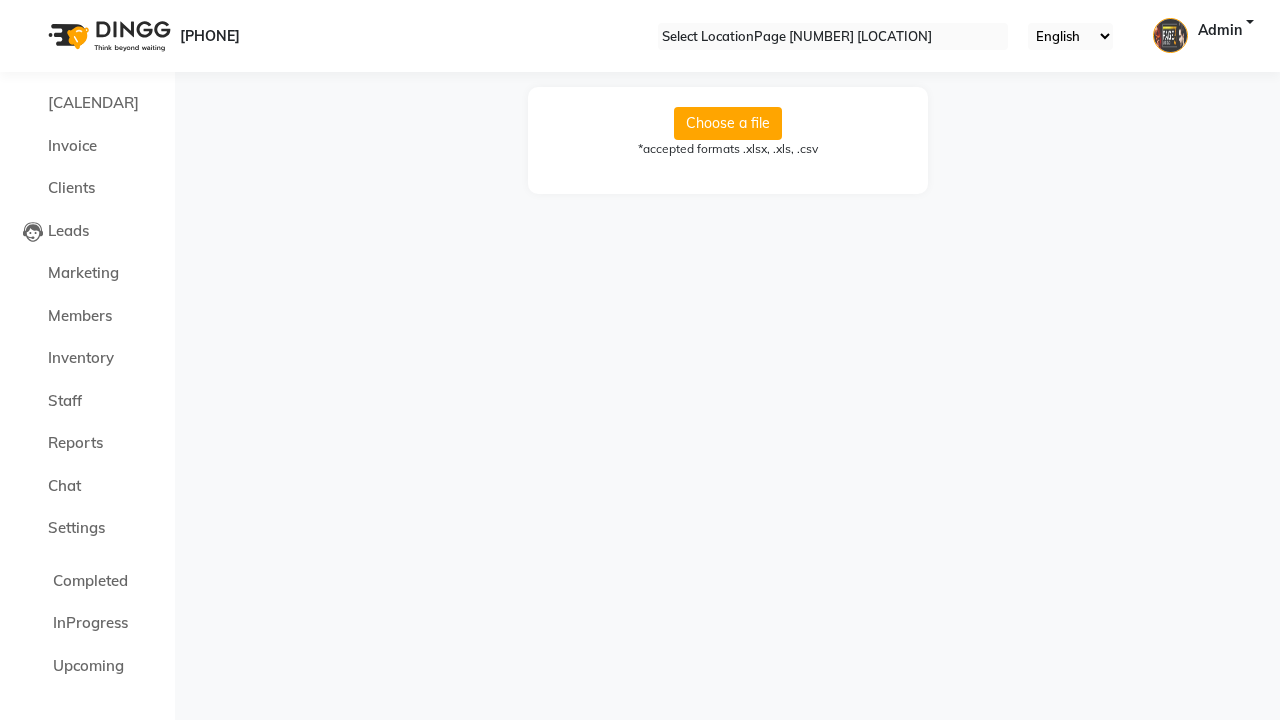 click on "[IMPORT] [SUCCESSFULLY]. [WE] [NOTIFY] [YOU] [AFTER] [PROCESS] [FINISH]." at bounding box center (640, 751) 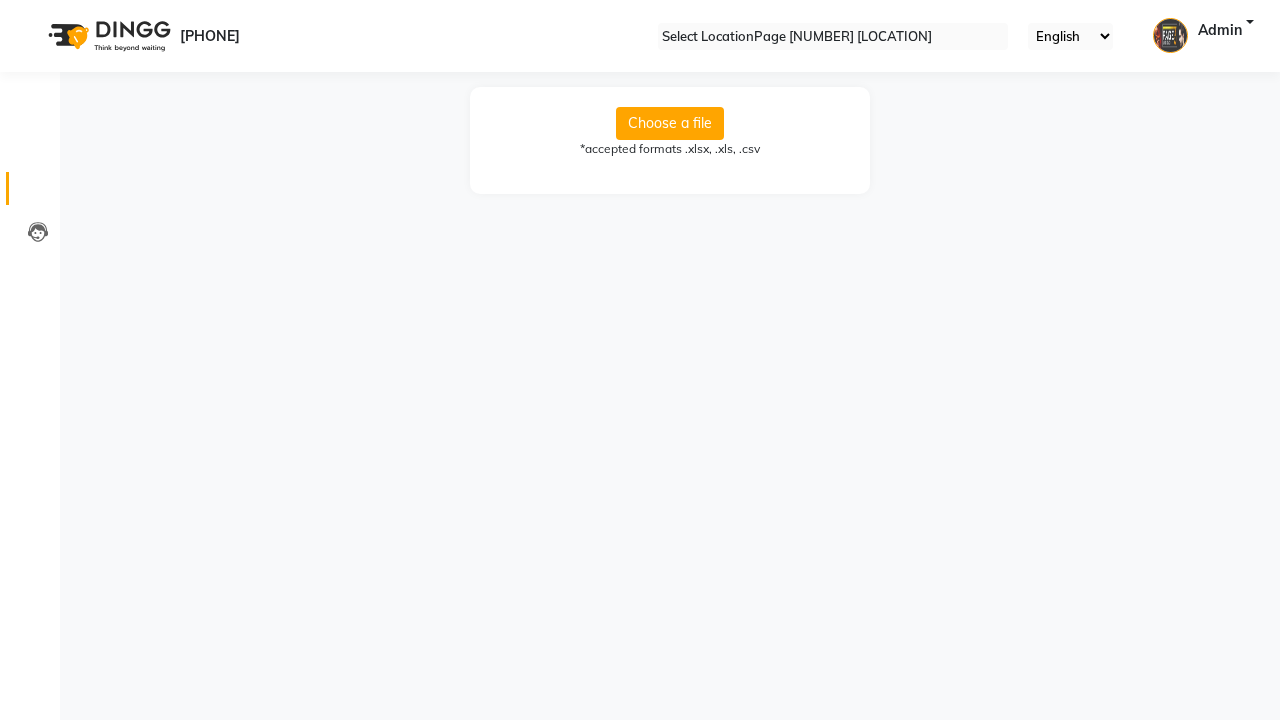 click at bounding box center (38, 193) 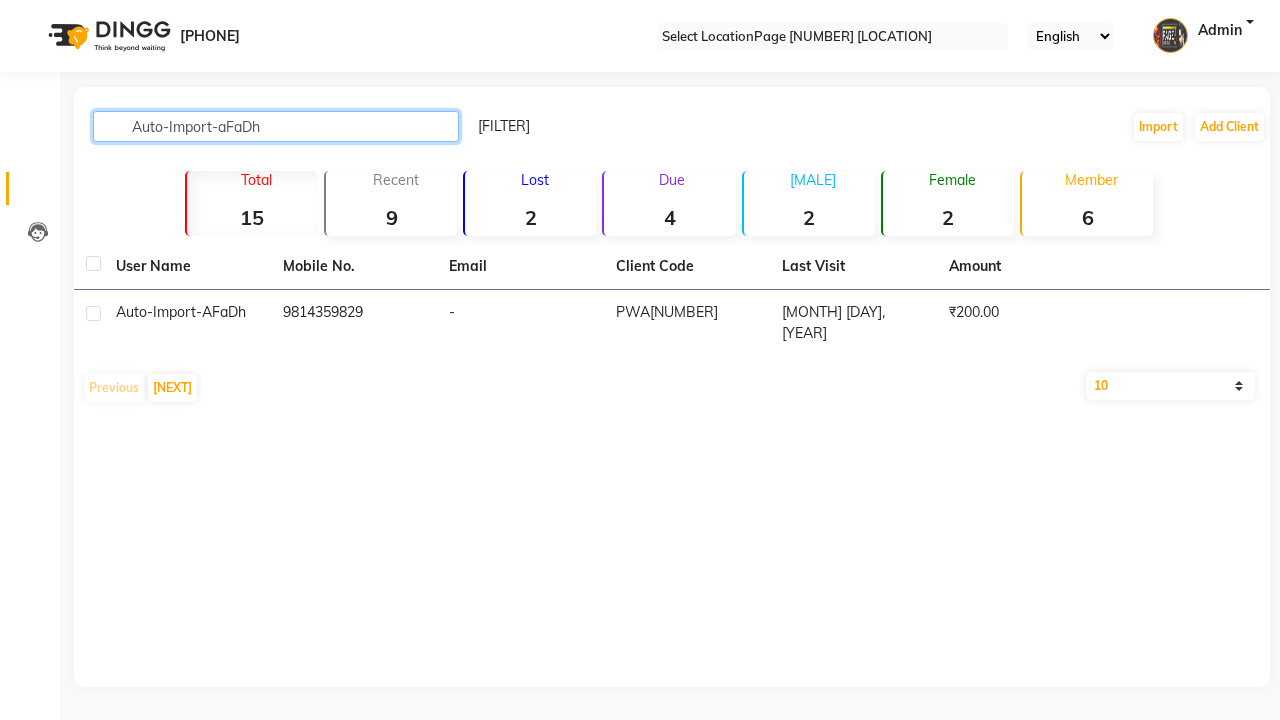 type on "Auto-Import-aFaDh" 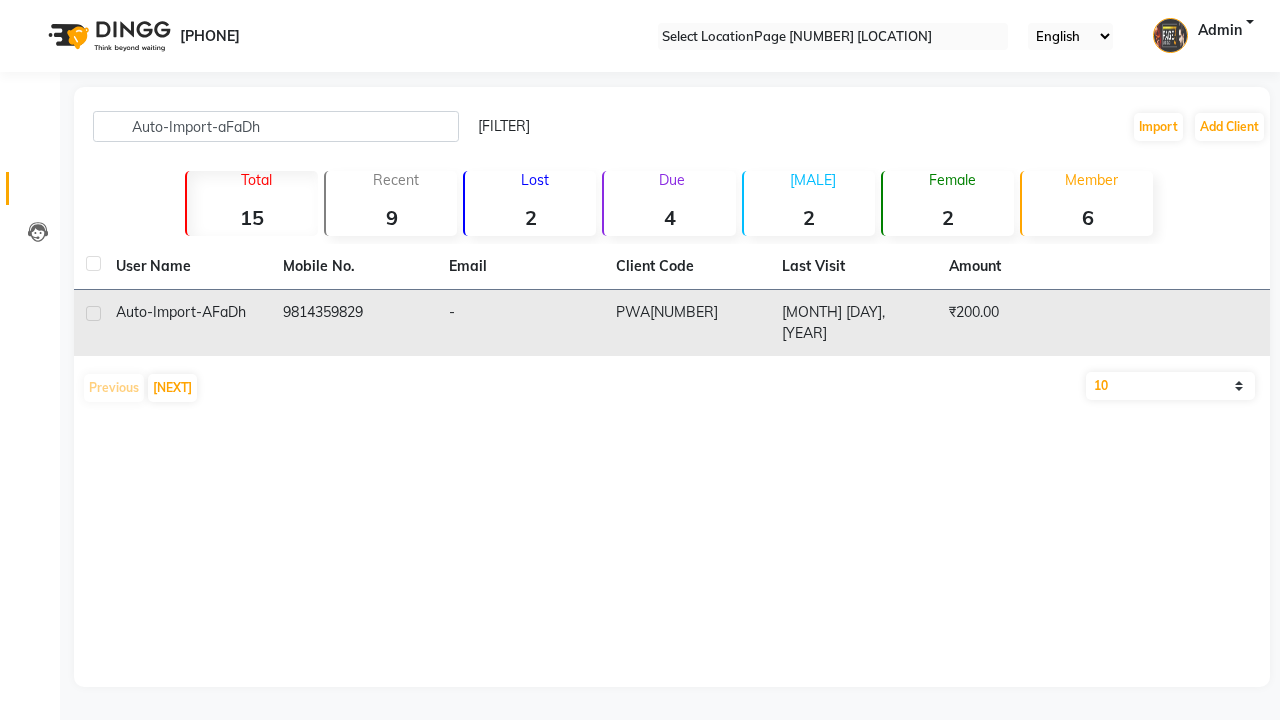 click on "PWA[NUMBER]" at bounding box center [687, 323] 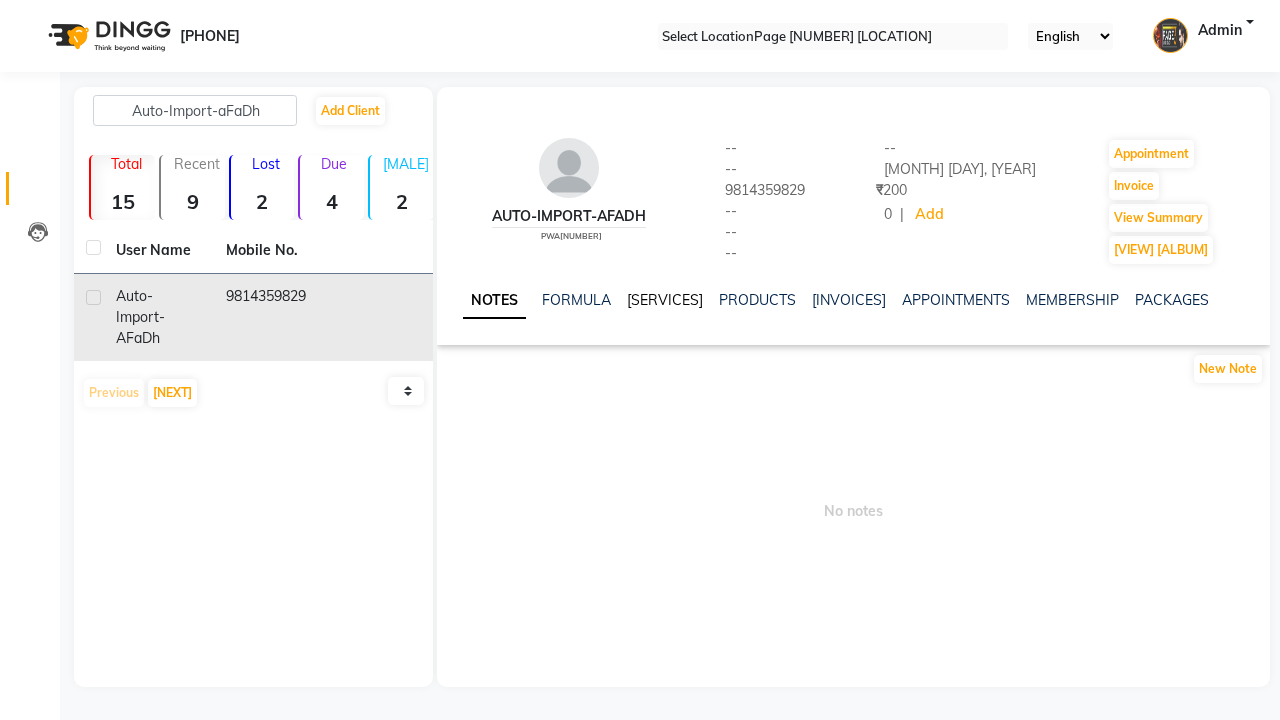 click on "[SERVICES]" at bounding box center (665, 300) 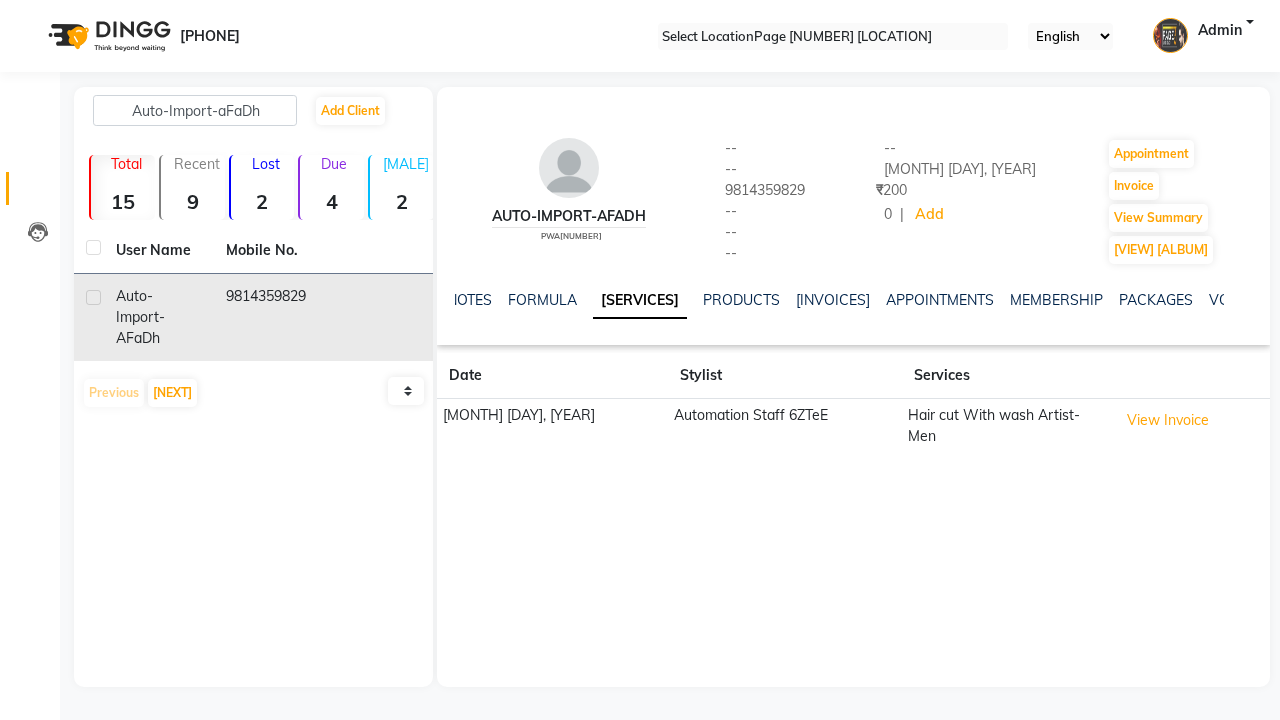 click at bounding box center [31, 8] 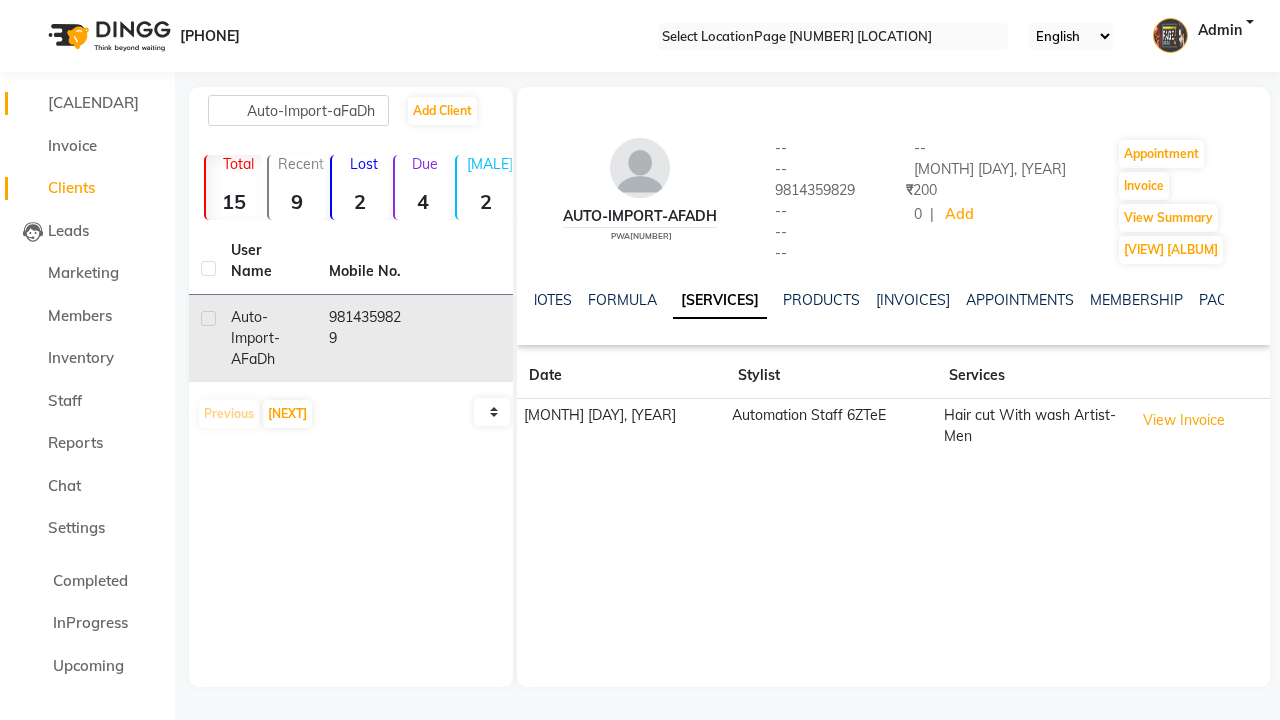 click on "[CALENDAR]" at bounding box center (93, 102) 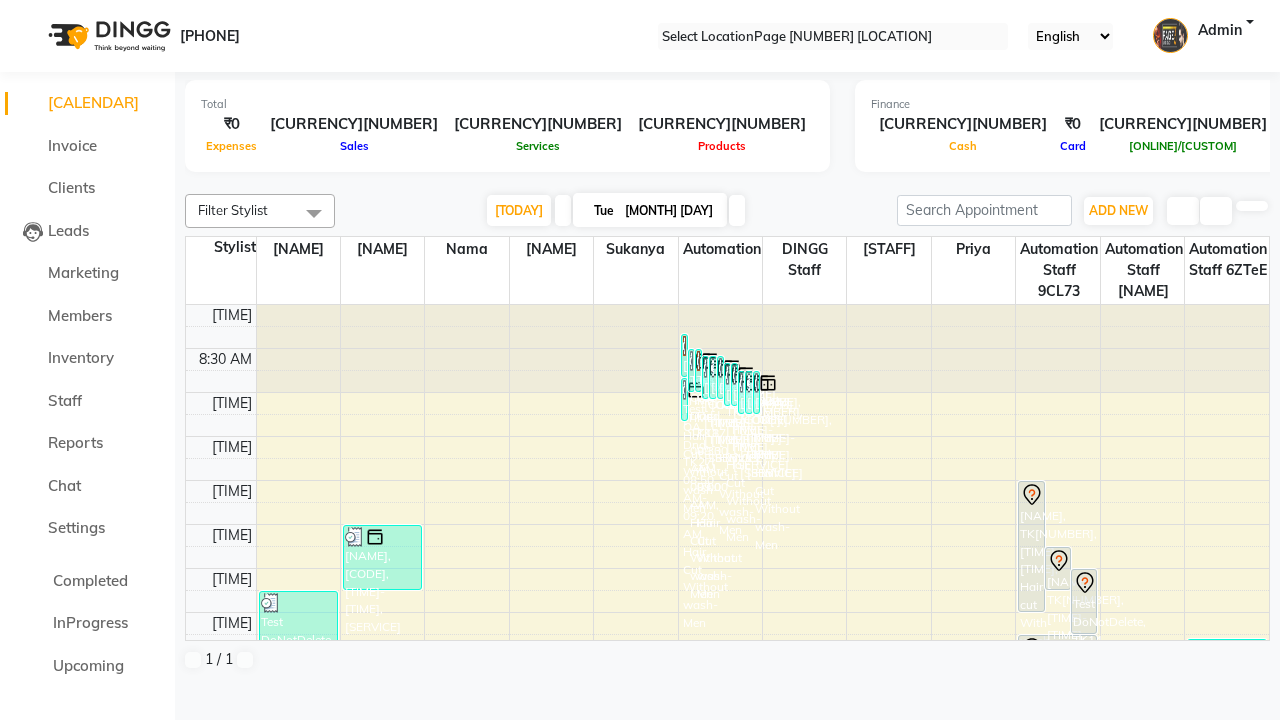 click at bounding box center [314, 213] 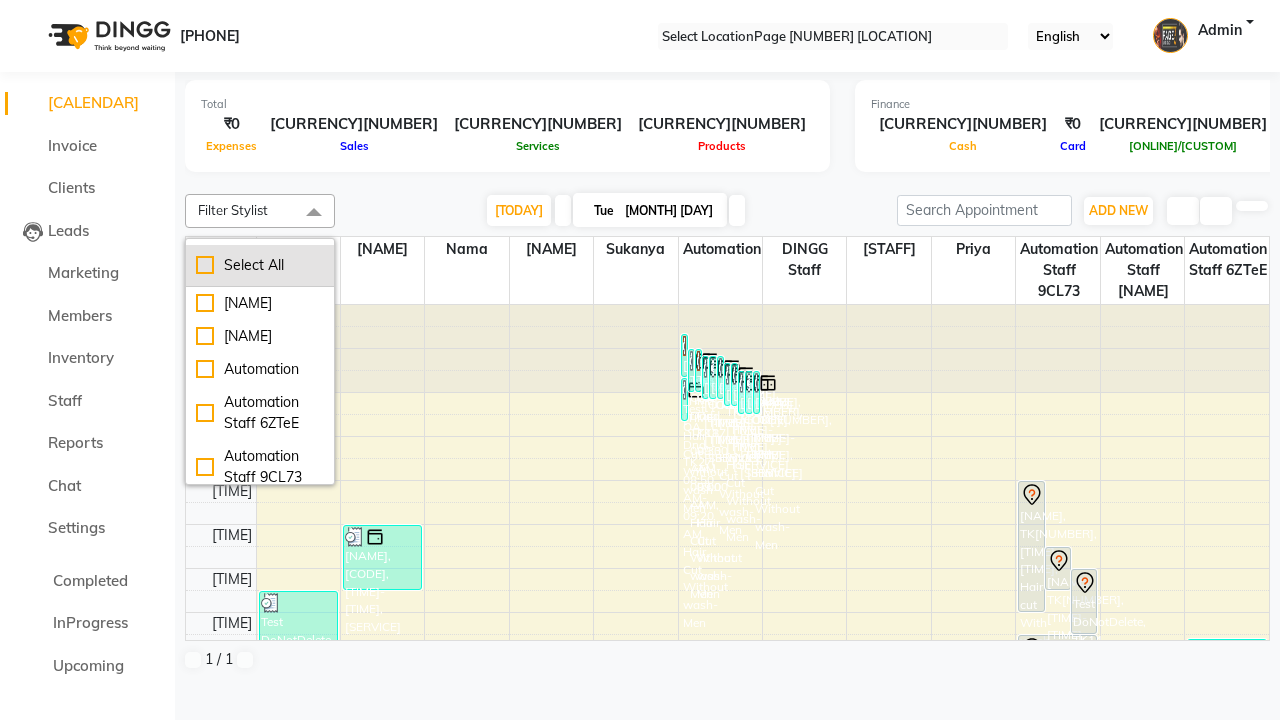 click on "Select All" at bounding box center [260, 265] 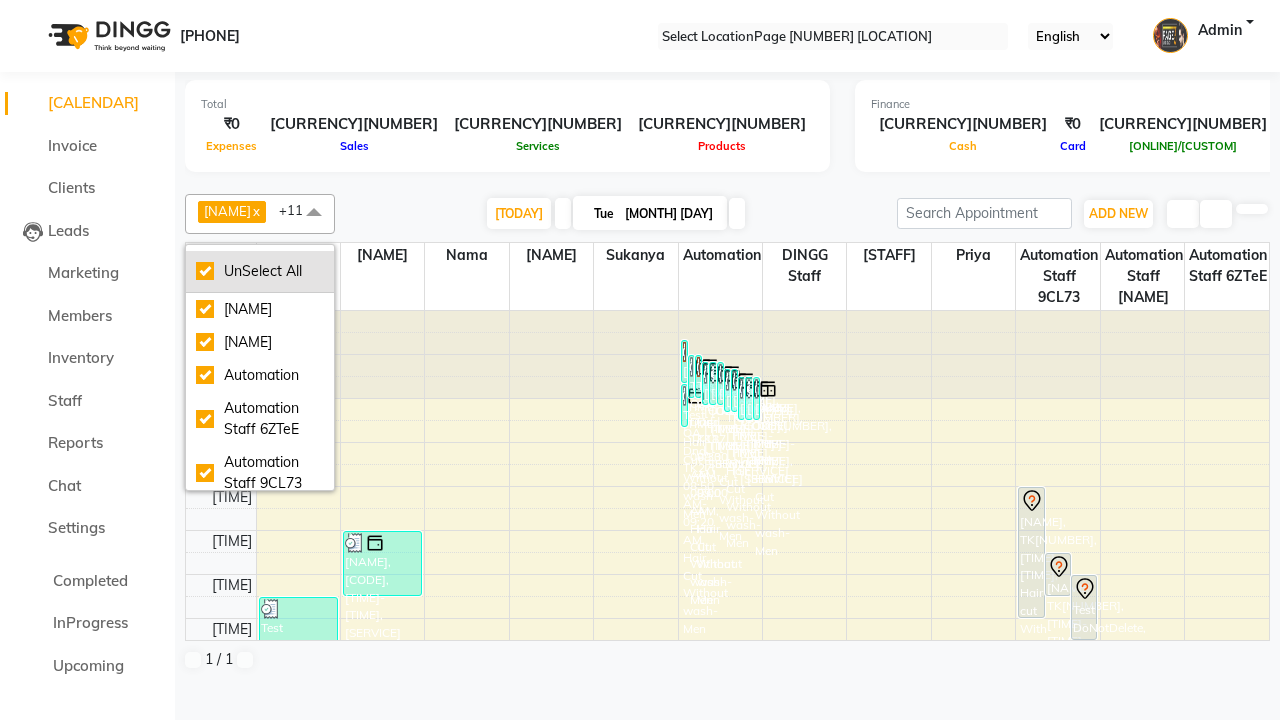 click on "UnSelect All" at bounding box center (260, 271) 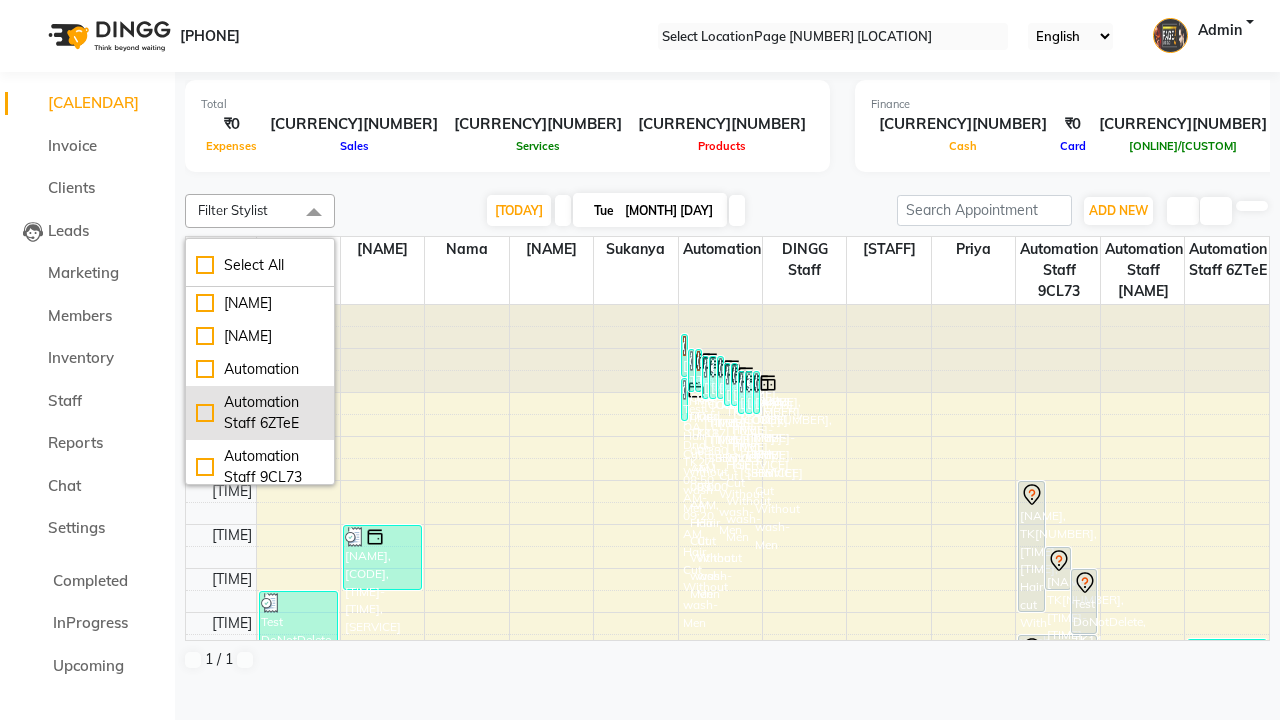click on "Automation Staff 6ZTeE" at bounding box center (260, 303) 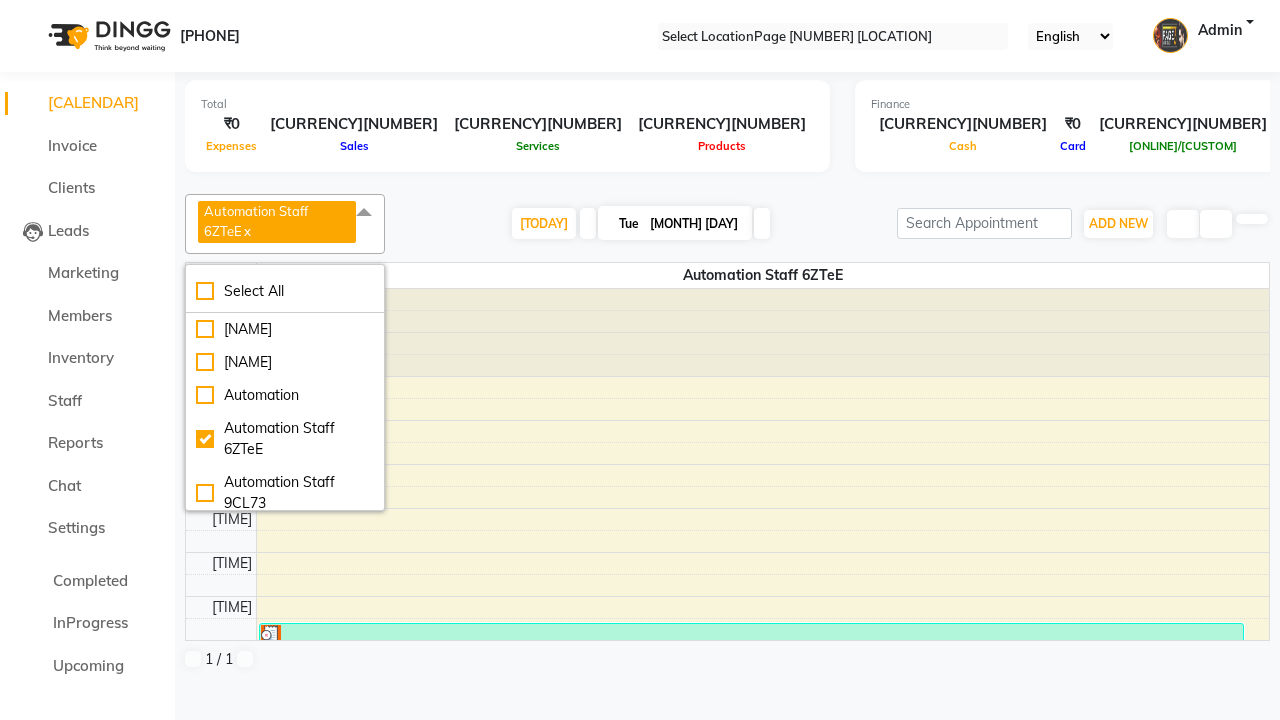 click at bounding box center [364, 213] 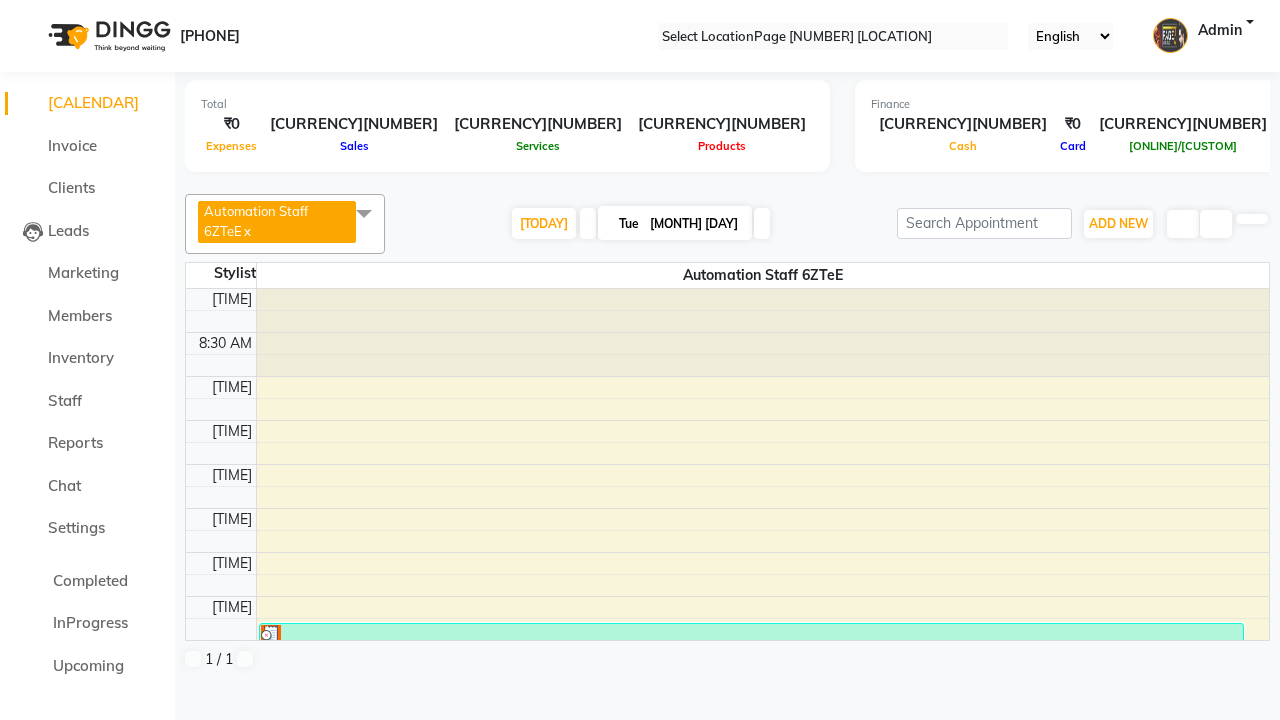 click on "[NAME], [CODE], [TIME]-[TIME], [SERVICE]" at bounding box center [505, 871] 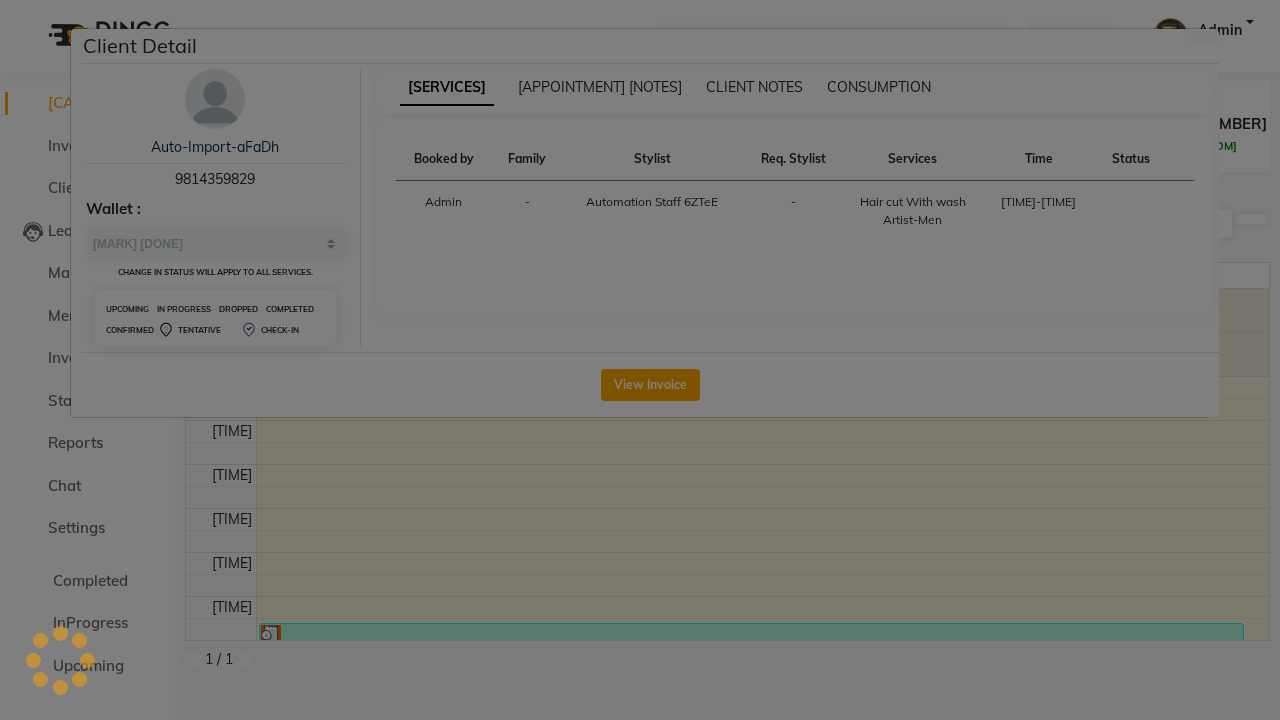 scroll, scrollTop: 428, scrollLeft: 0, axis: vertical 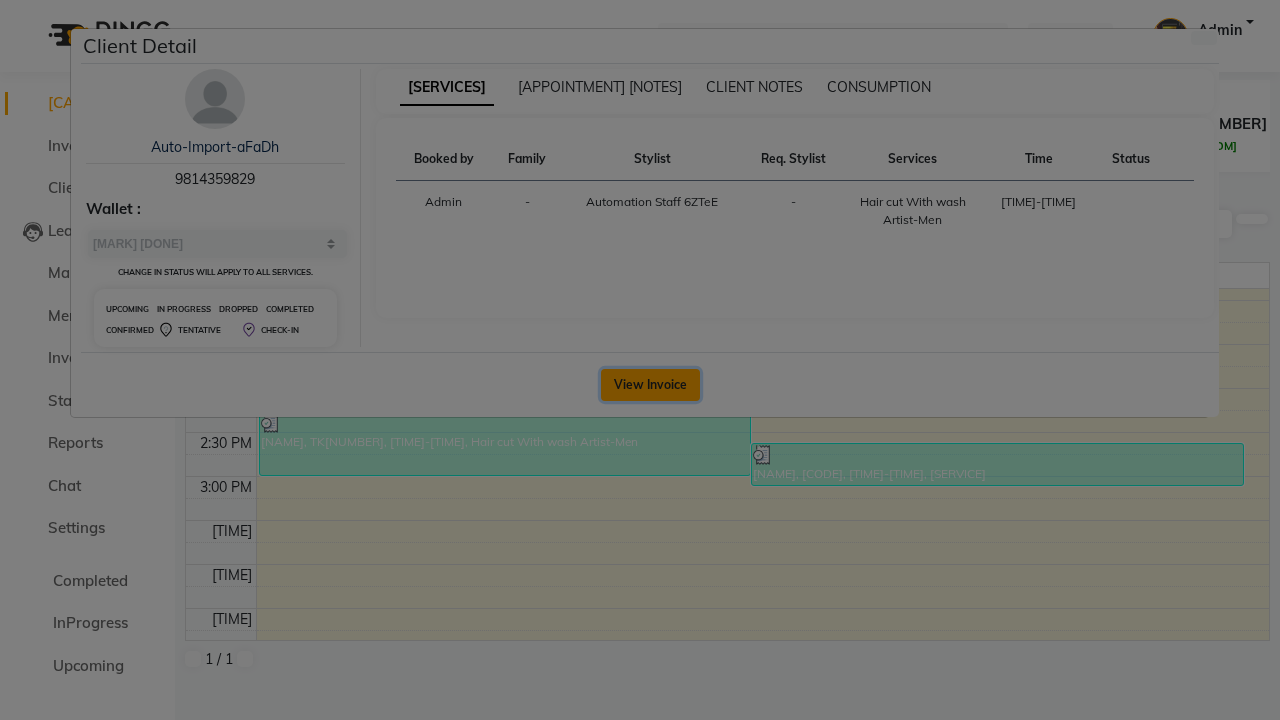 click on "View Invoice" at bounding box center [650, 385] 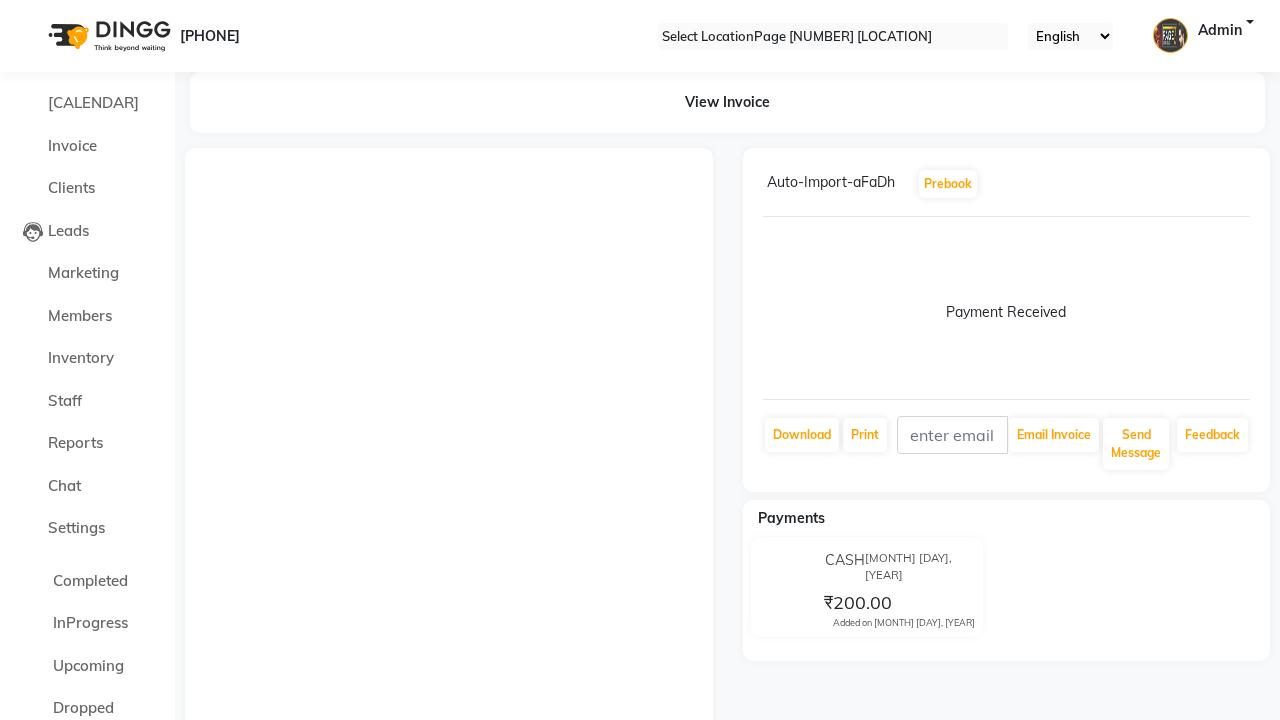 click at bounding box center [1246, 184] 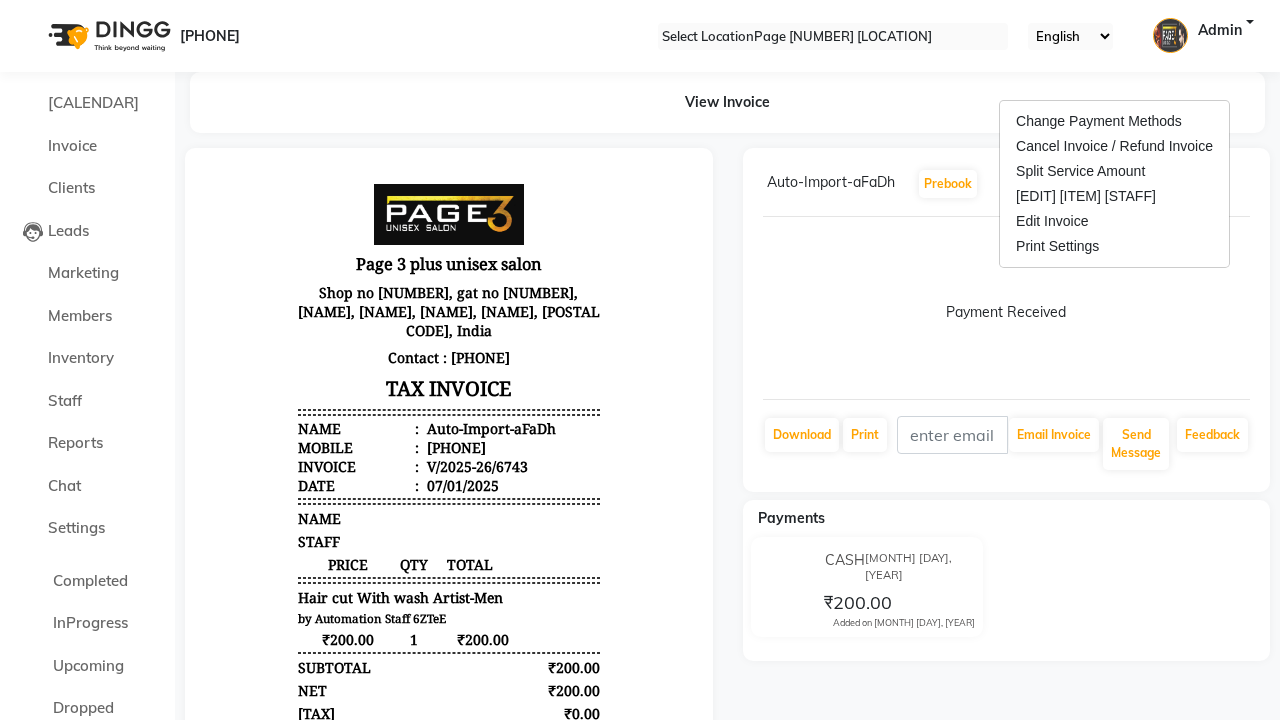 scroll, scrollTop: 0, scrollLeft: 0, axis: both 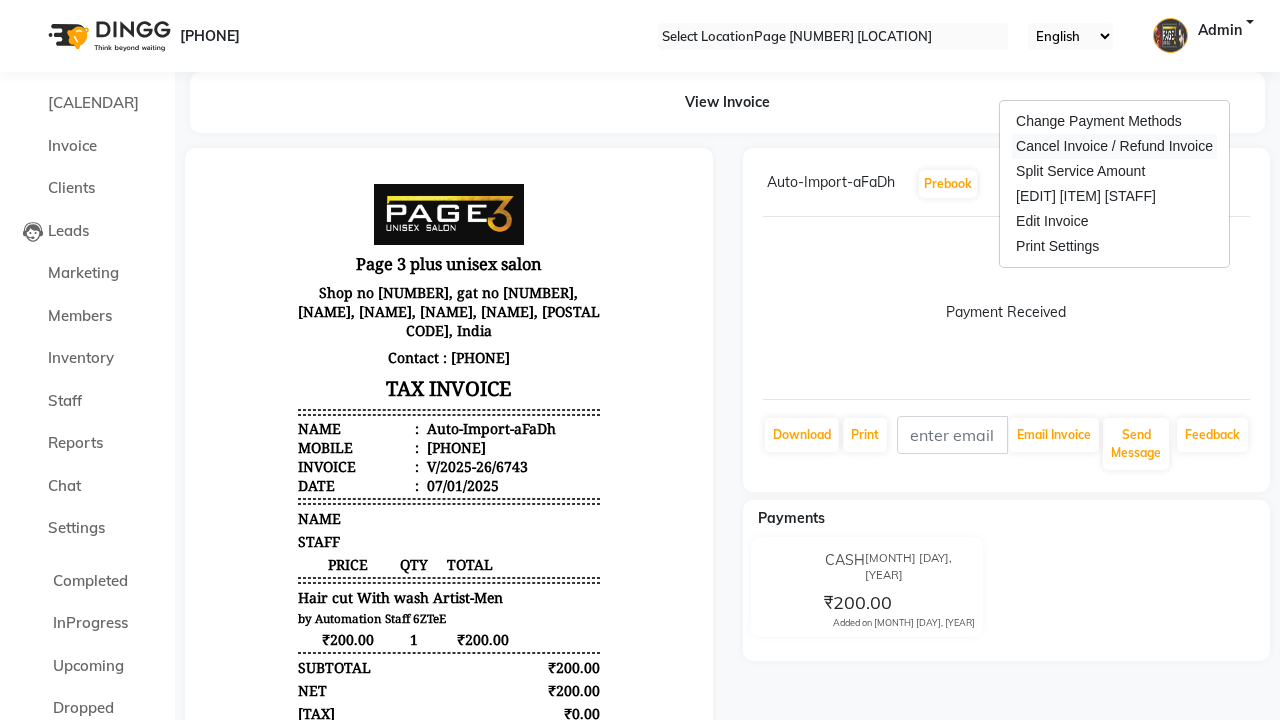 click on "Cancel Invoice / Refund Invoice" at bounding box center (1114, 146) 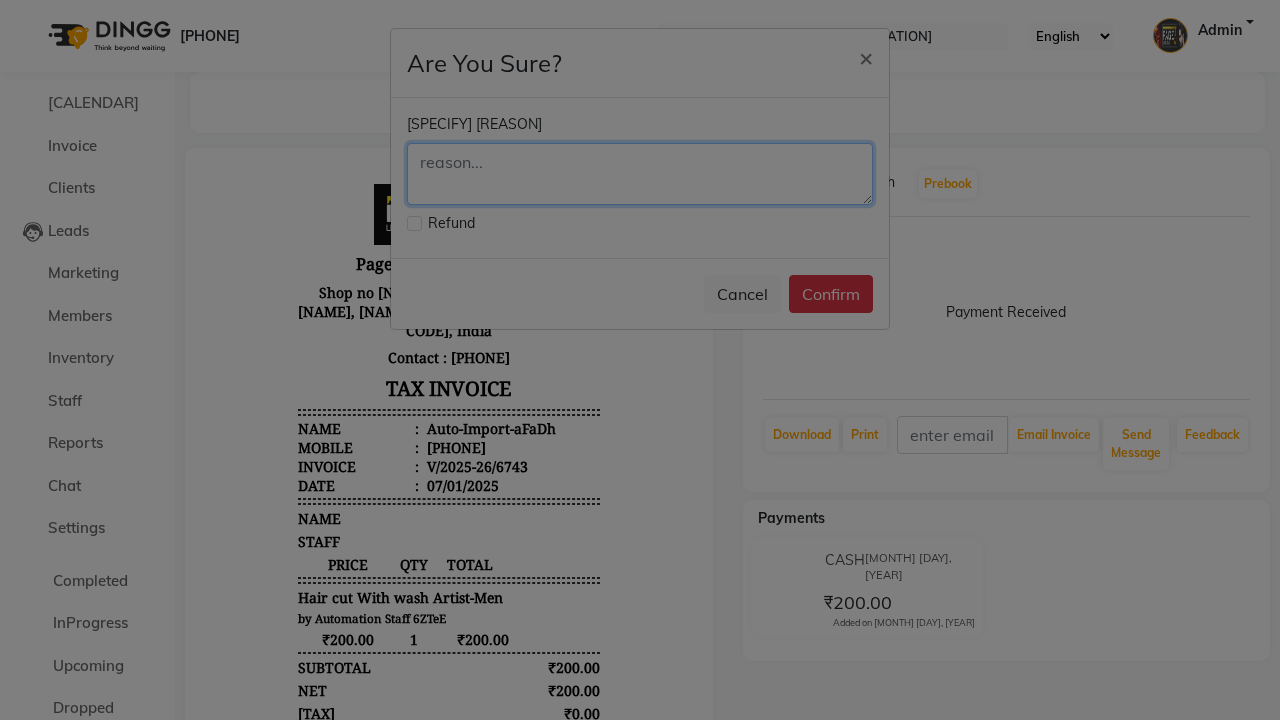 click at bounding box center (640, 174) 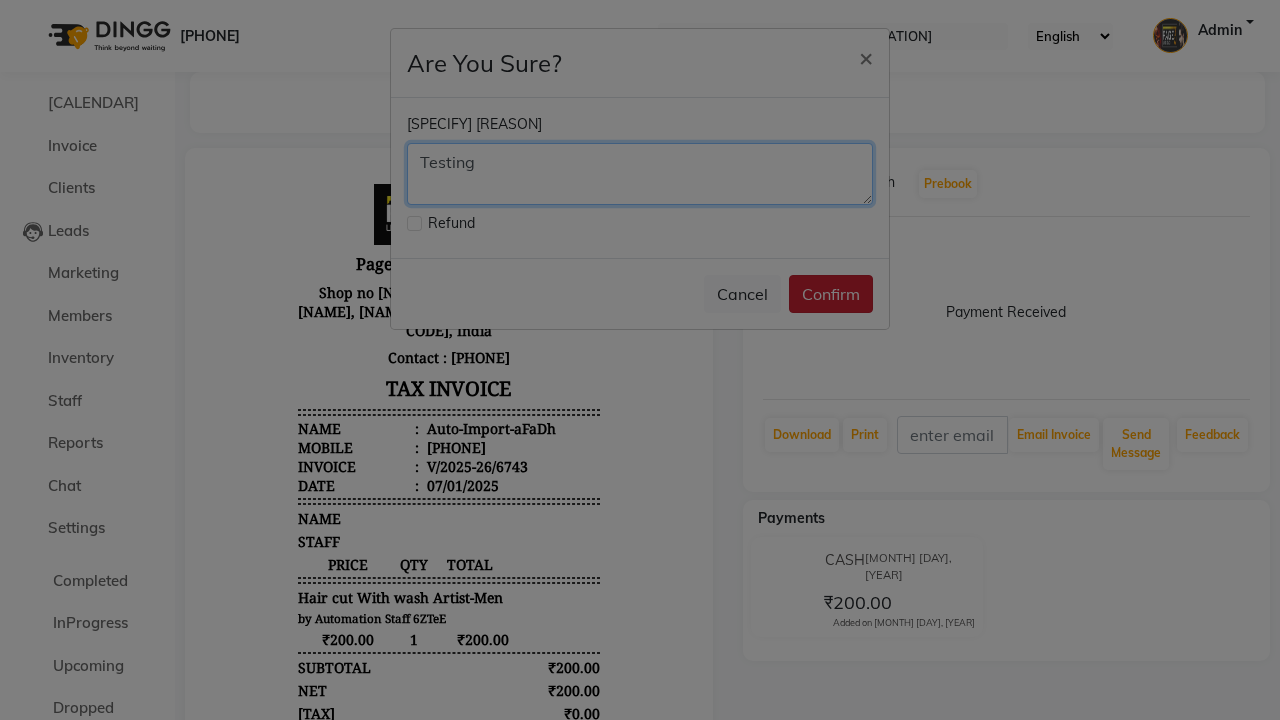 type on "Testing" 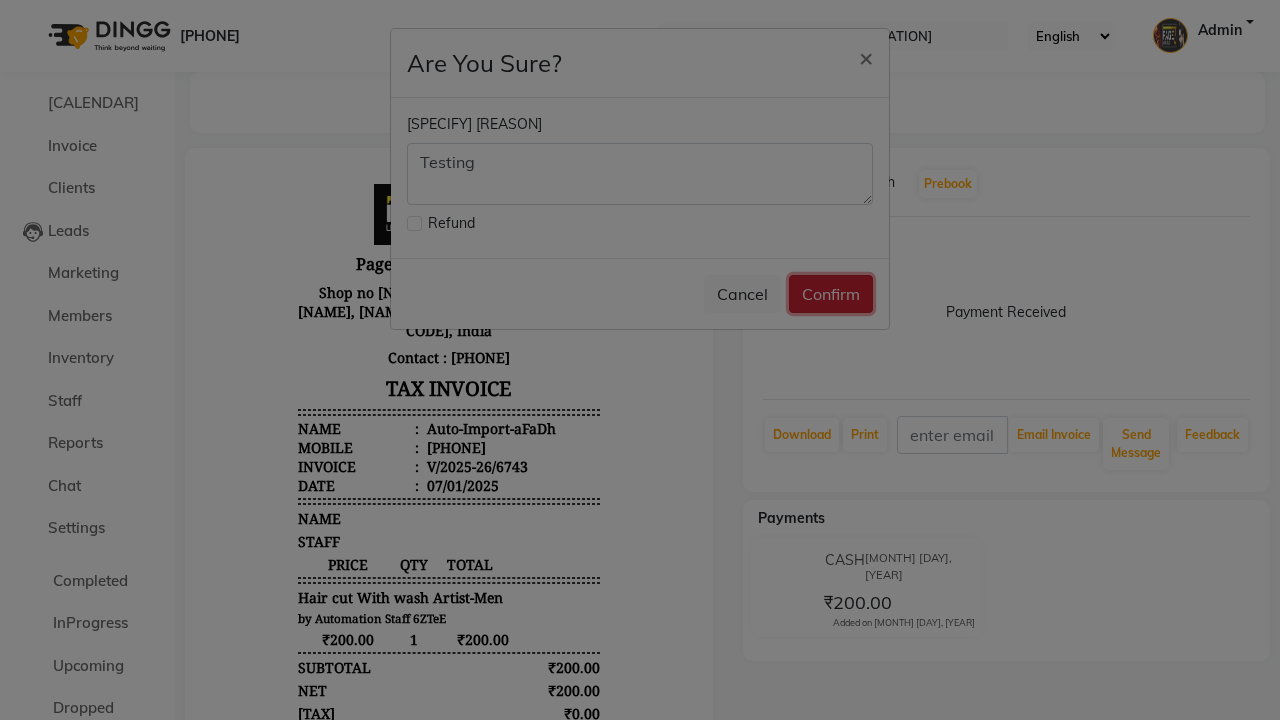 click on "Confirm" at bounding box center [831, 294] 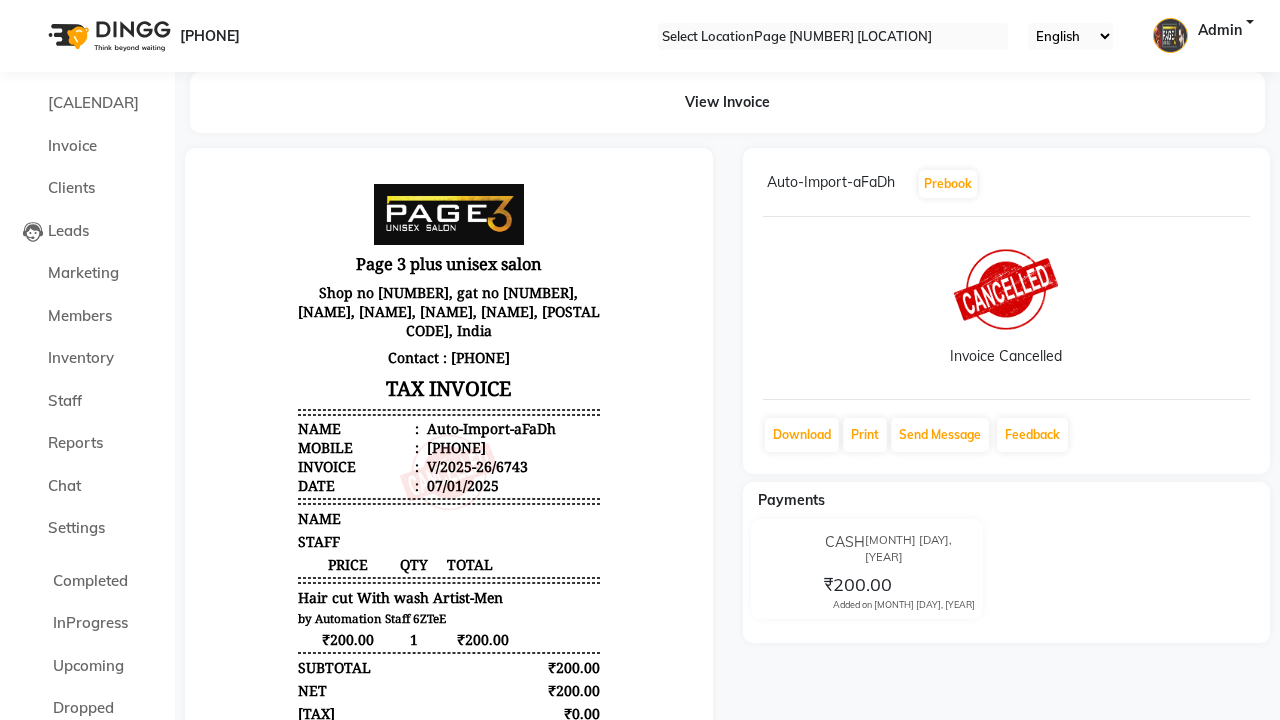 click on "Bill Cancelled Successfully." at bounding box center (640, 902) 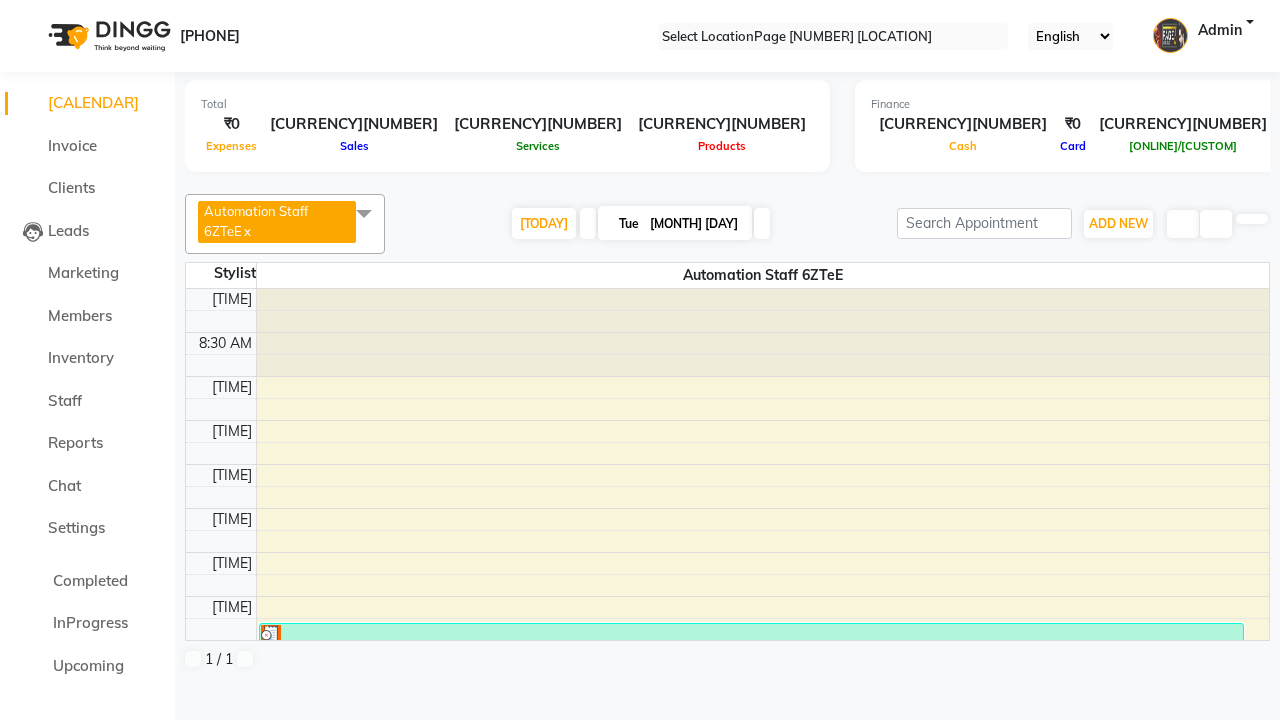 click at bounding box center (364, 213) 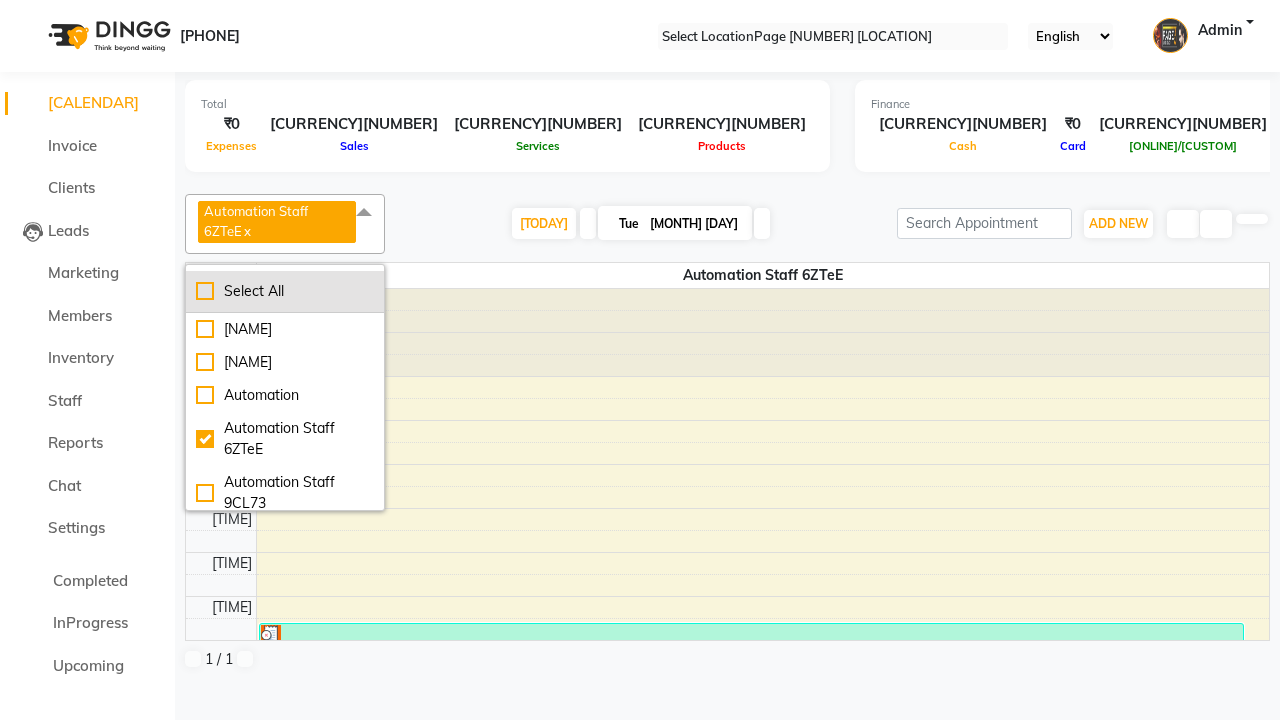 click on "Select All" at bounding box center (285, 291) 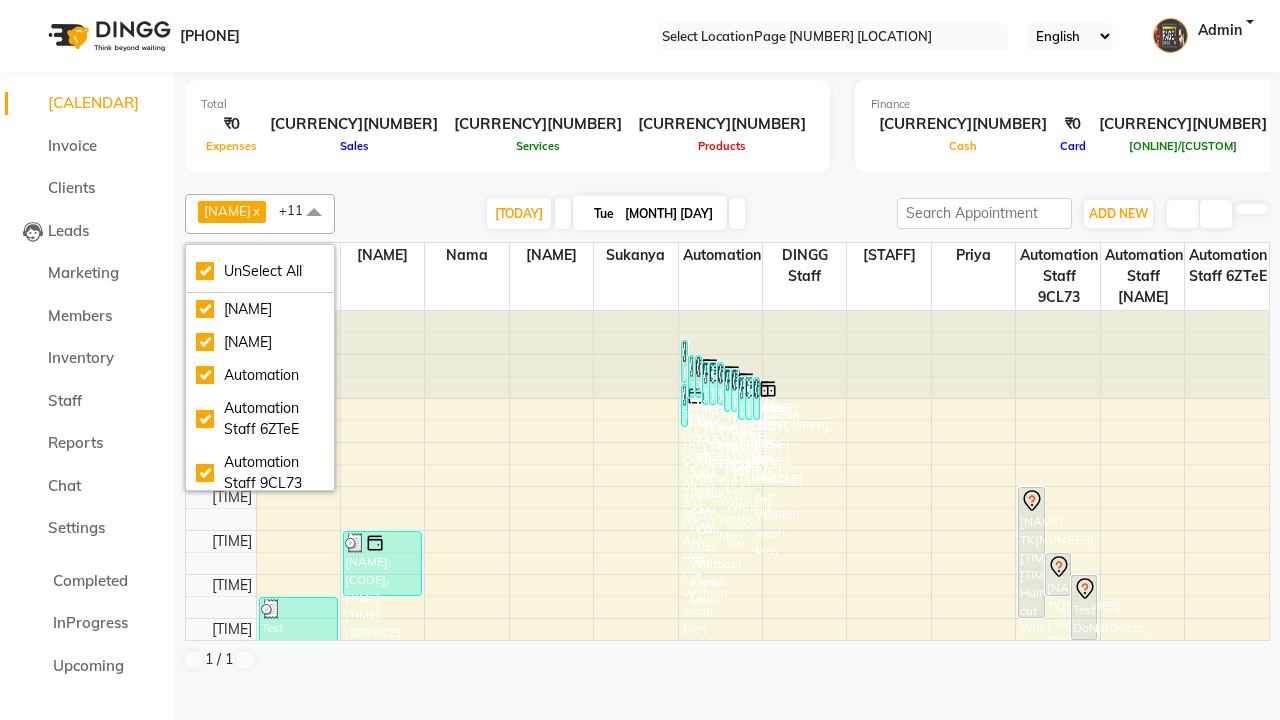 click on "Admin" at bounding box center (1220, 36) 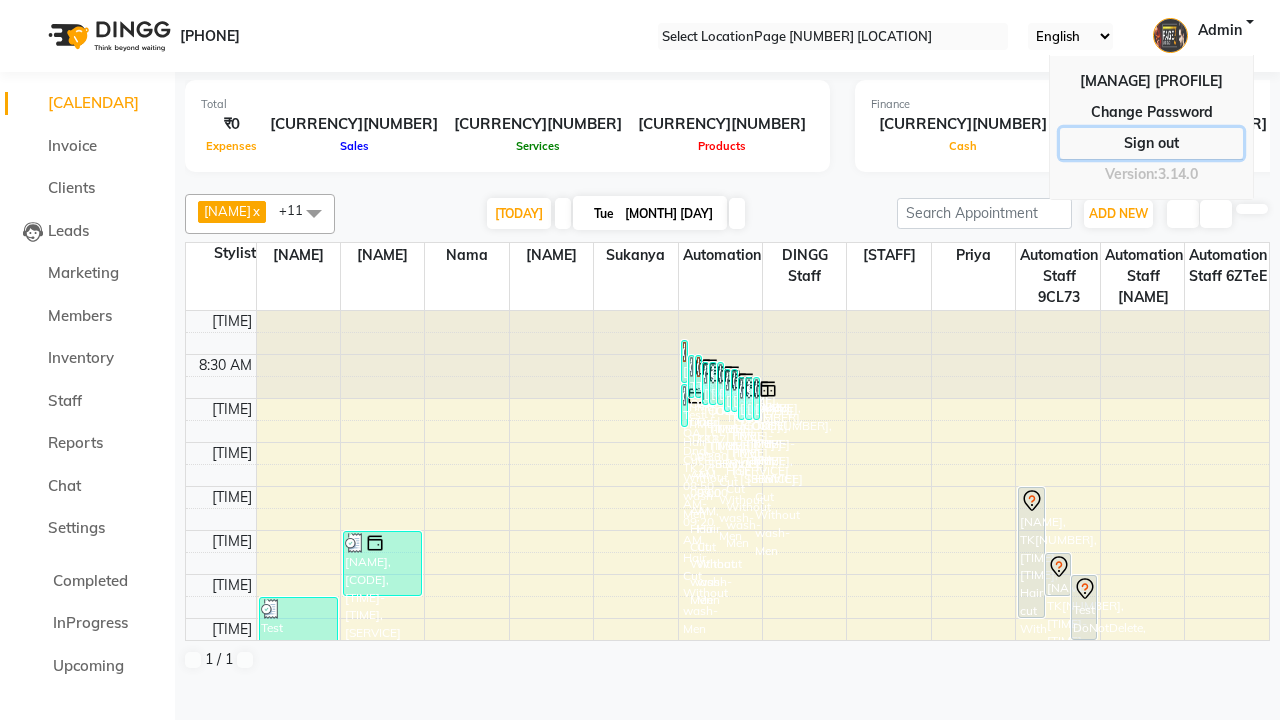 click on "Sign out" at bounding box center (1151, 112) 